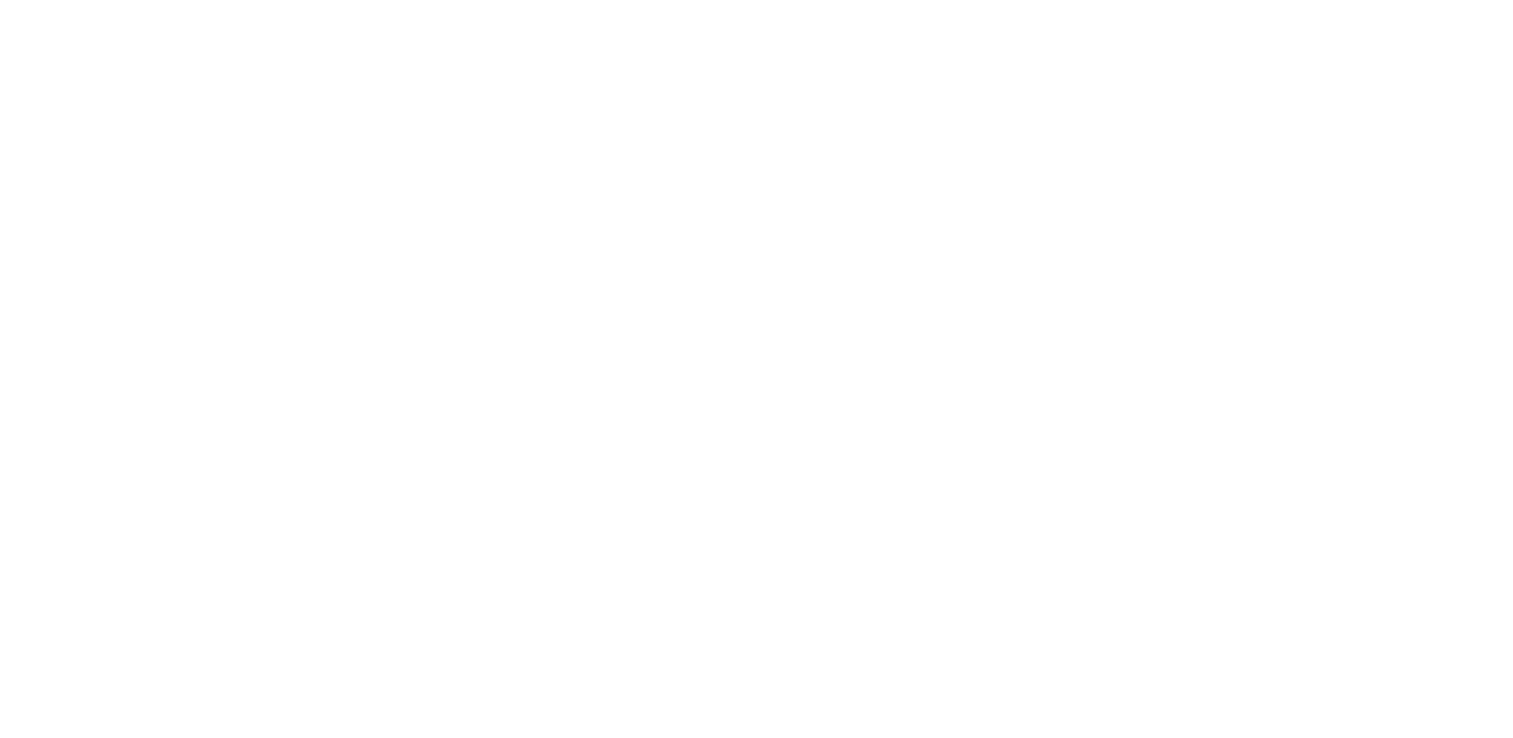 scroll, scrollTop: 0, scrollLeft: 0, axis: both 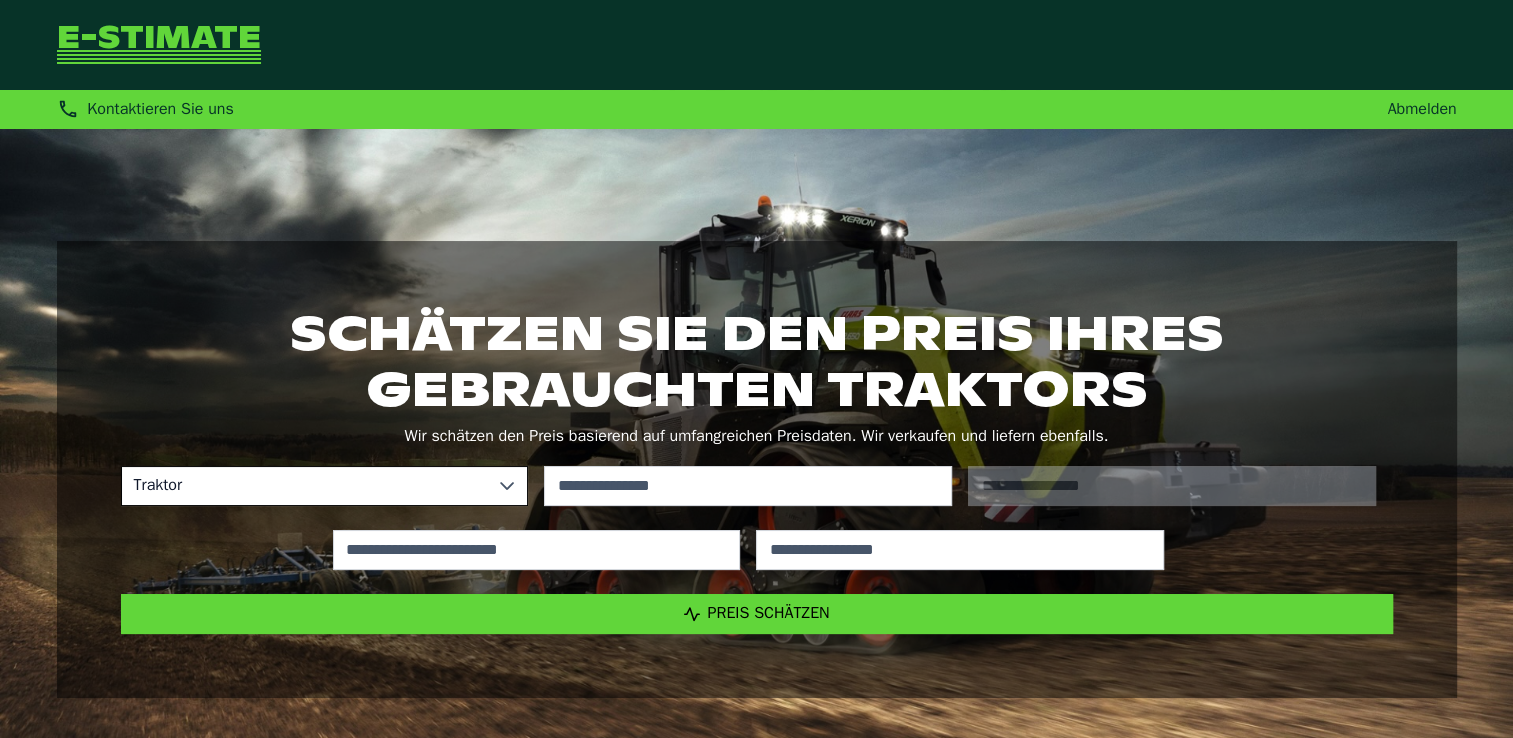 click at bounding box center [507, 486] 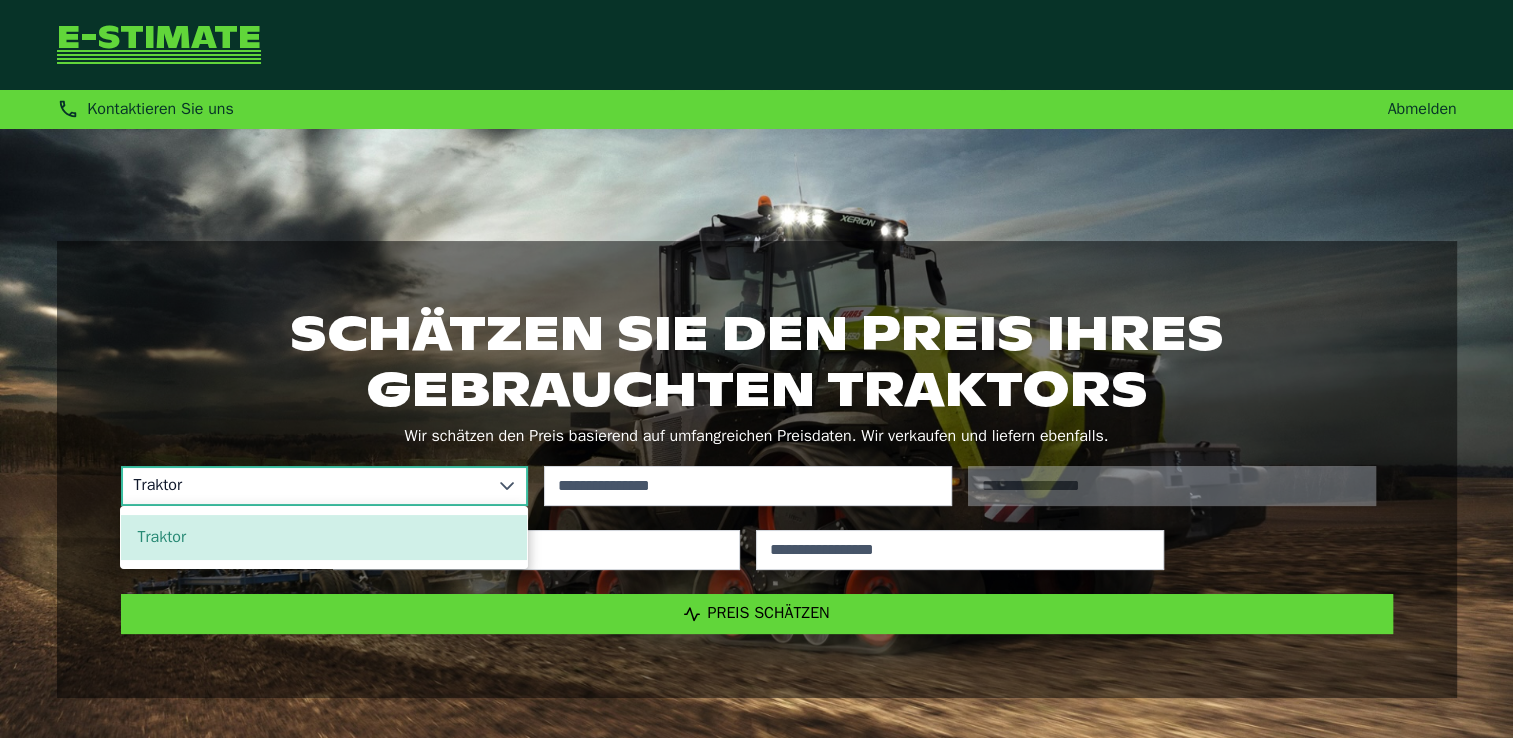 click at bounding box center (507, 486) 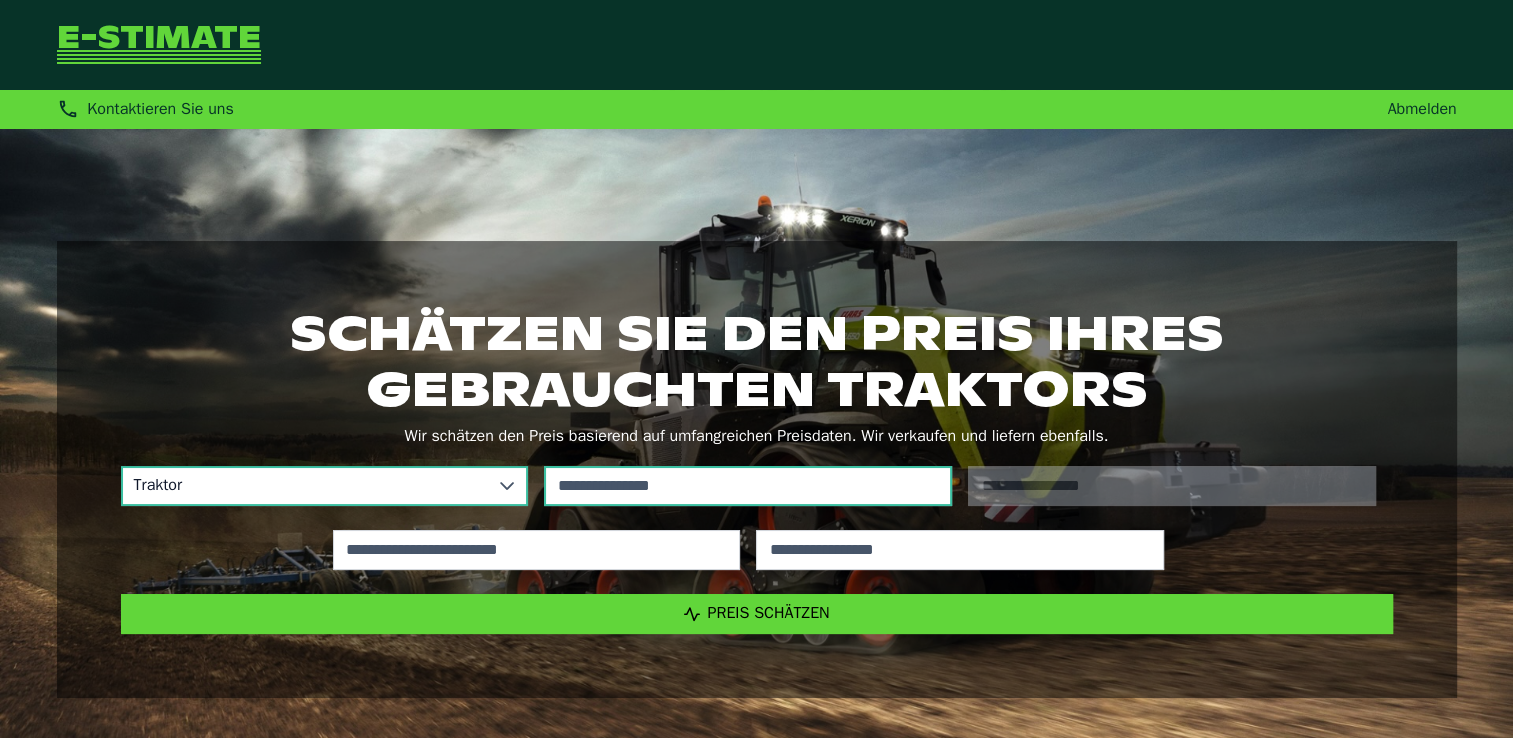 click at bounding box center [748, 486] 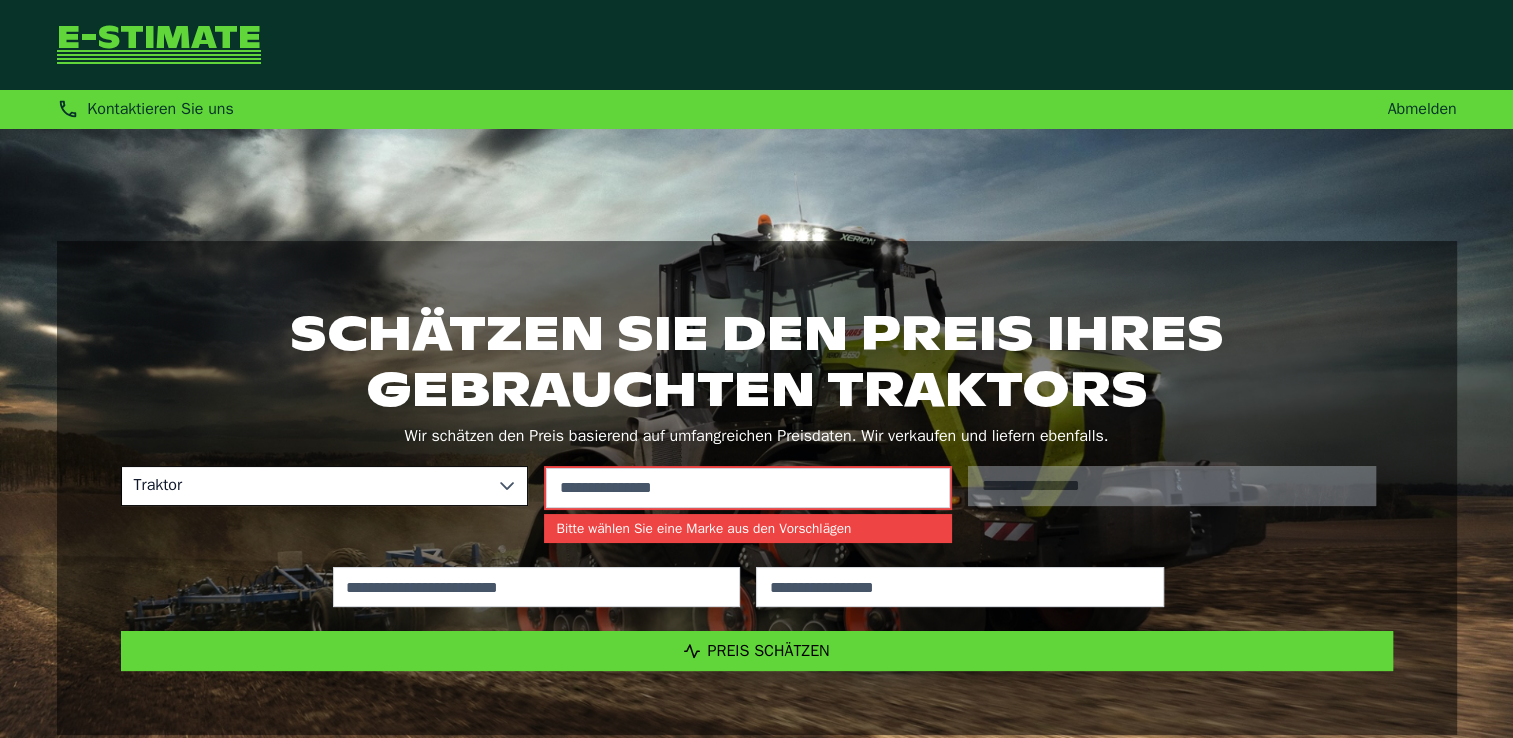 click on "No results found Bitte wählen Sie eine Marke aus den Vorschlägen" at bounding box center (748, 505) 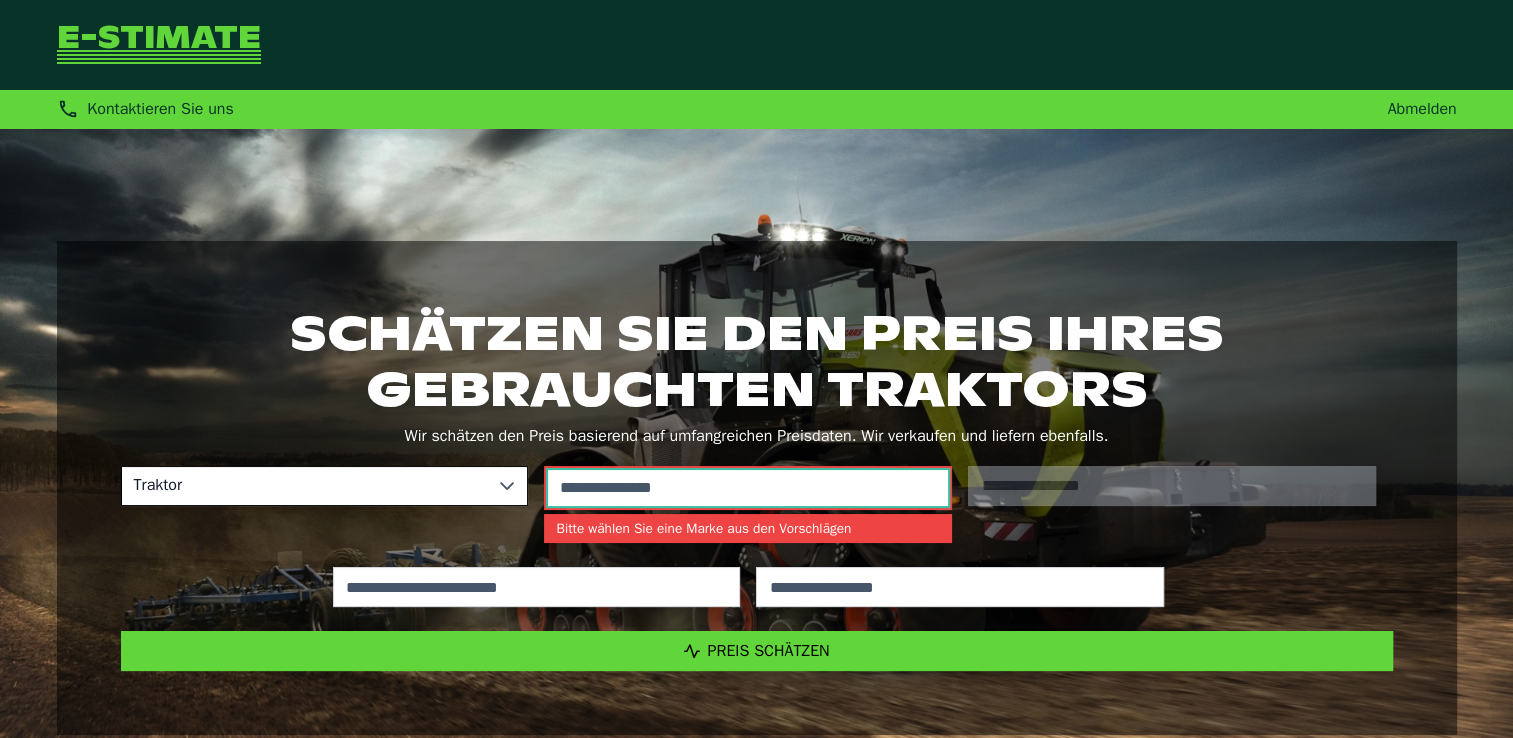 click at bounding box center [748, 488] 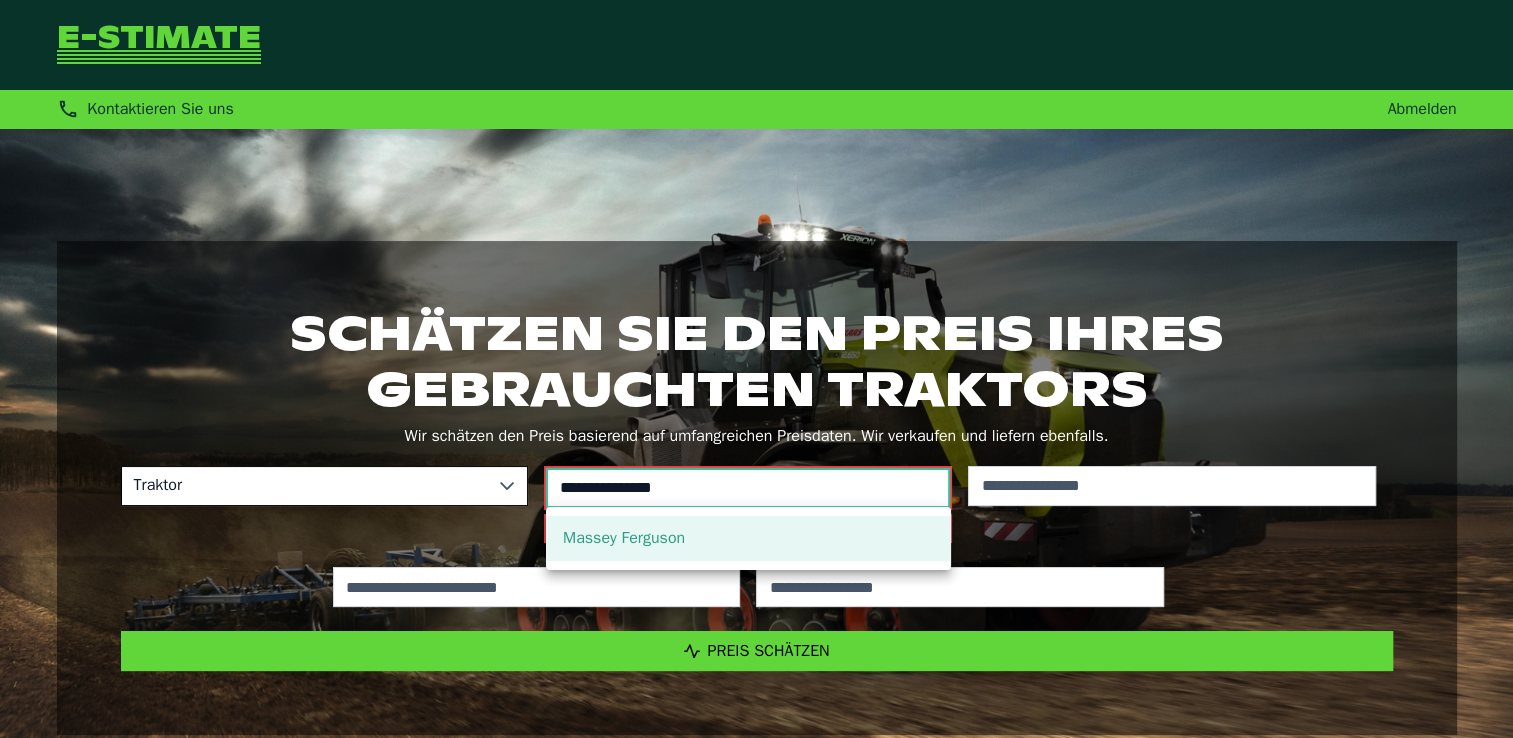 type on "**********" 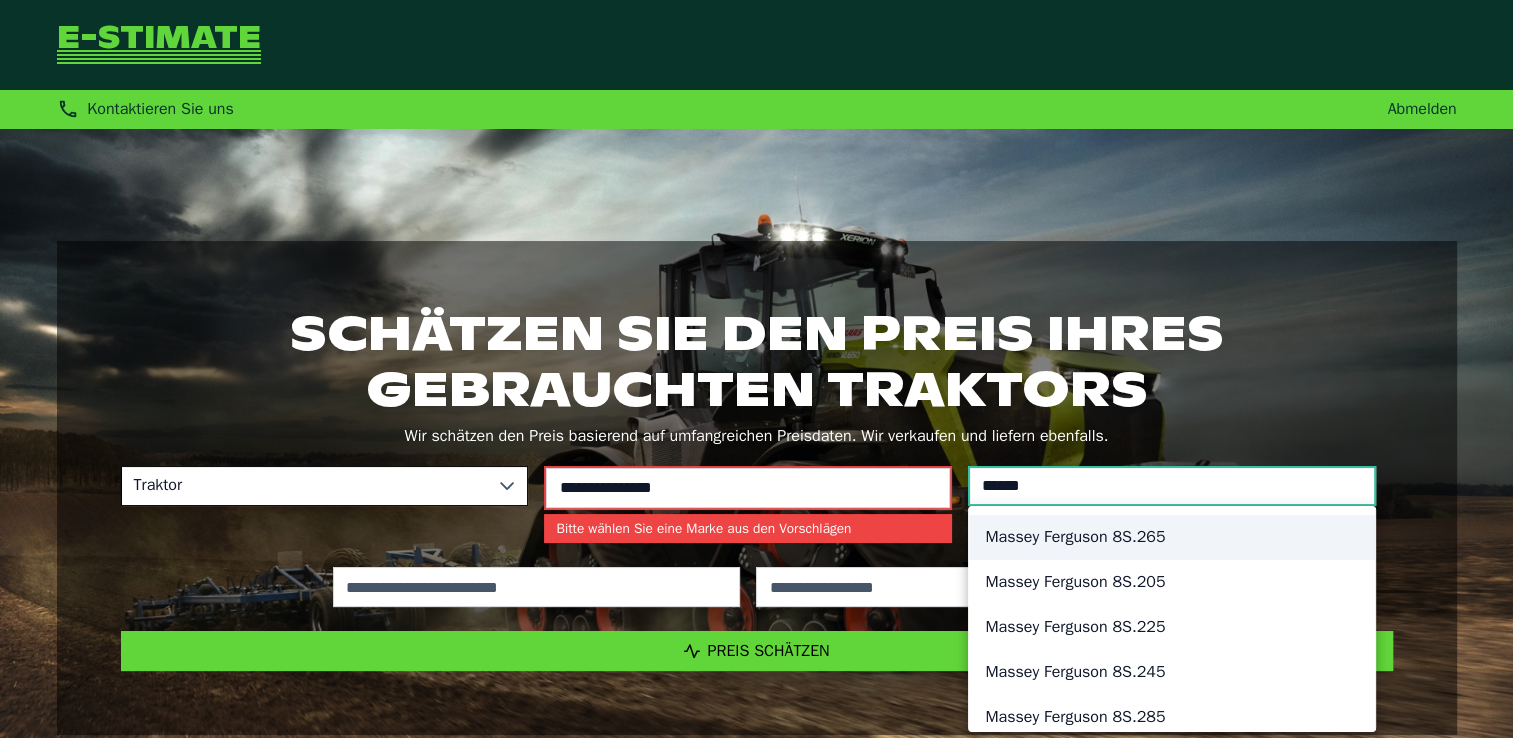 type on "******" 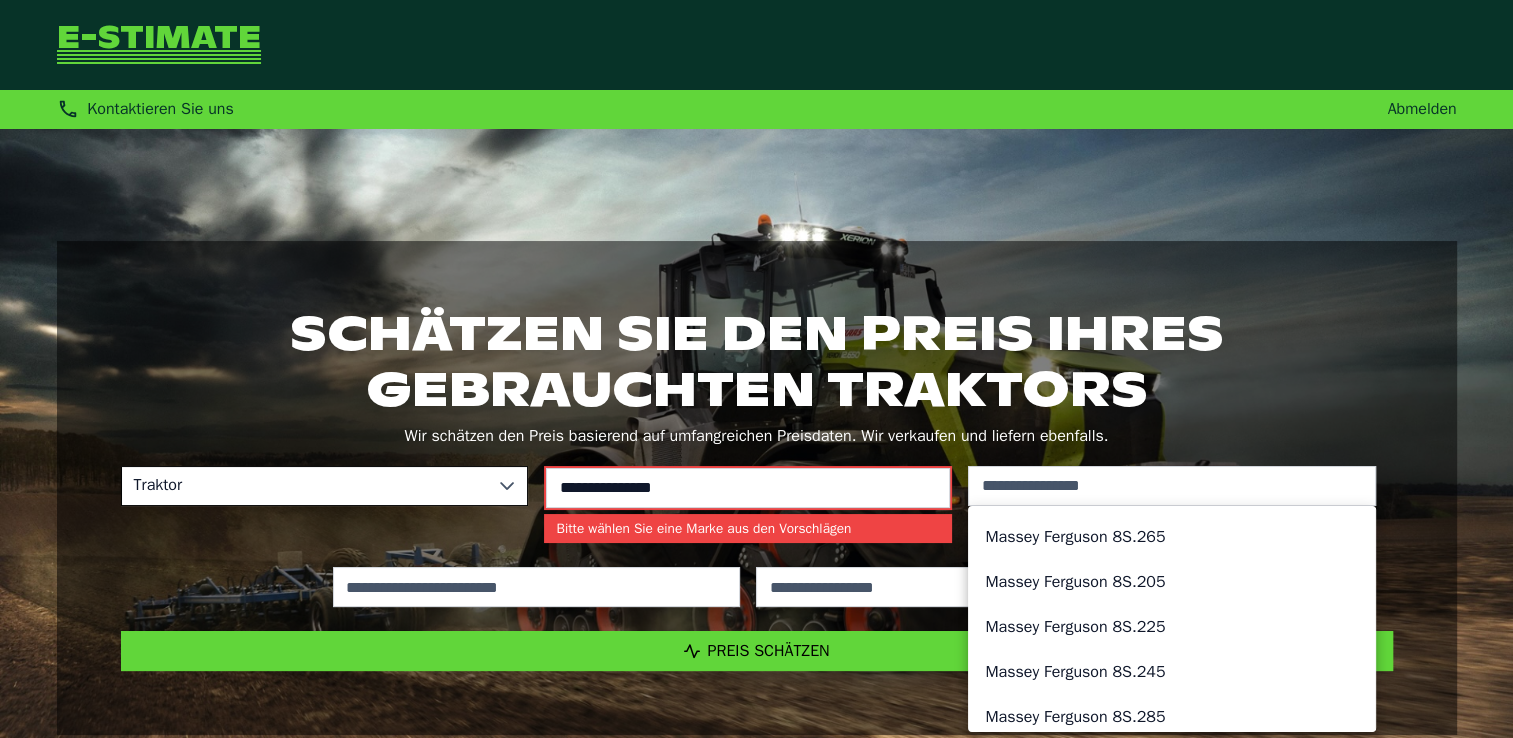 click on "Massey Ferguson 8S.265" 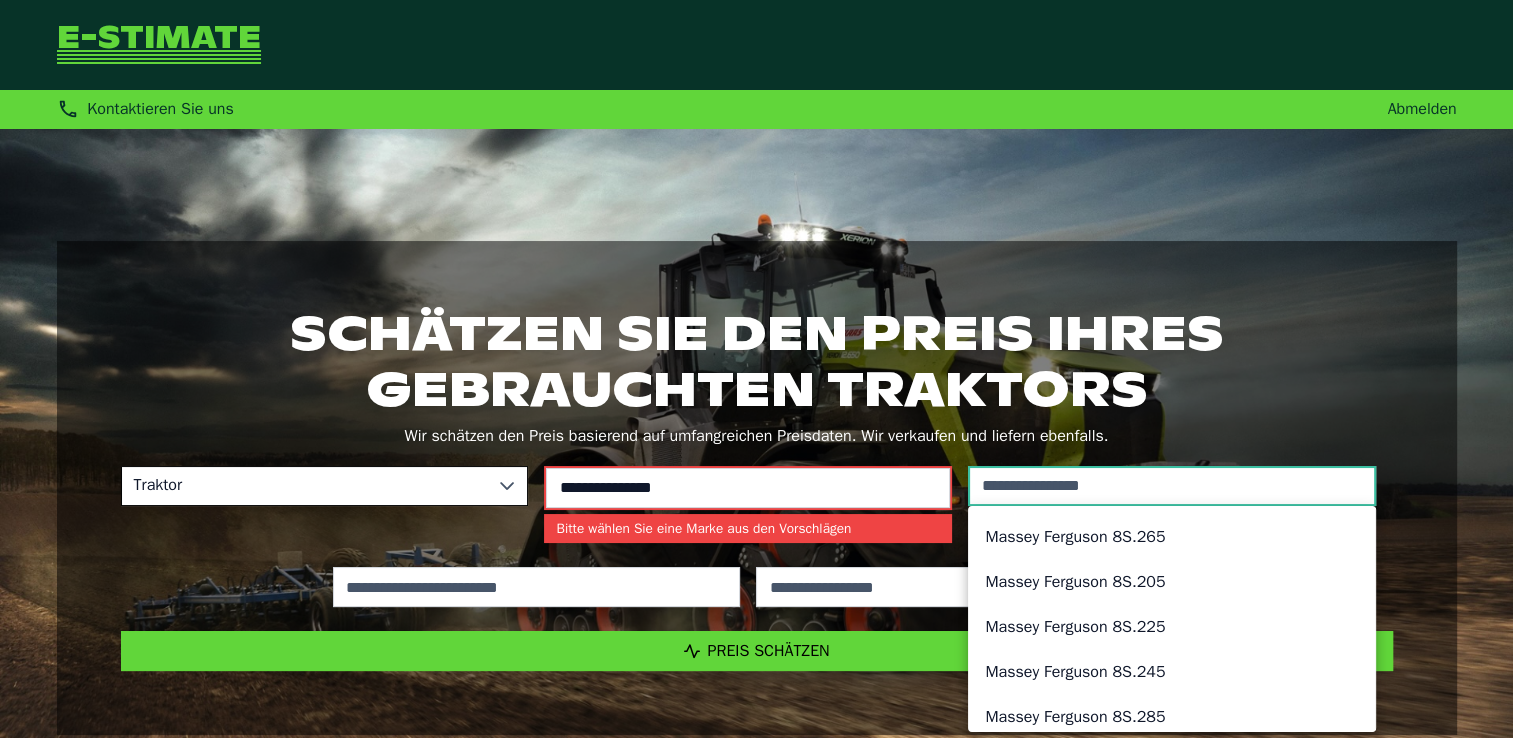 type on "******" 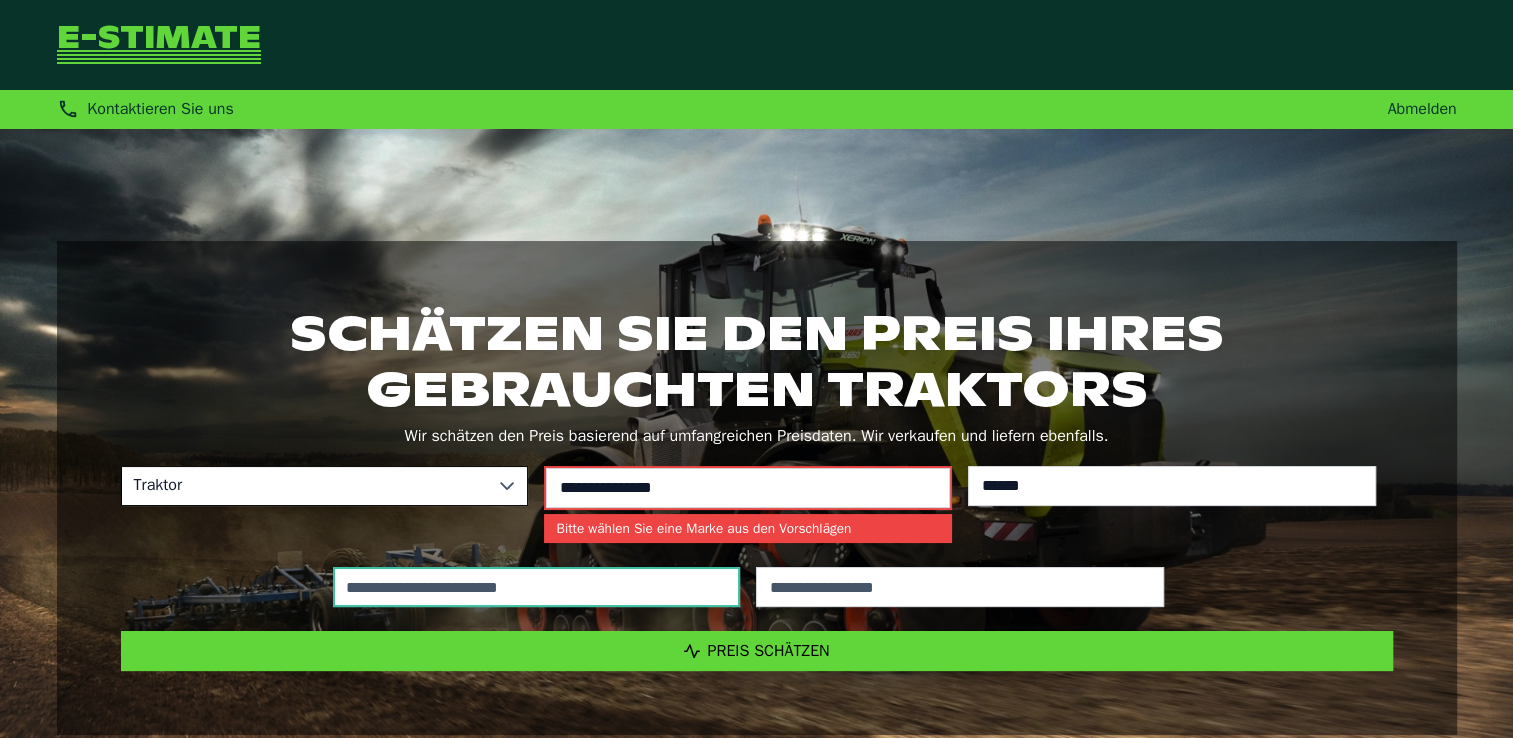 click at bounding box center (537, 587) 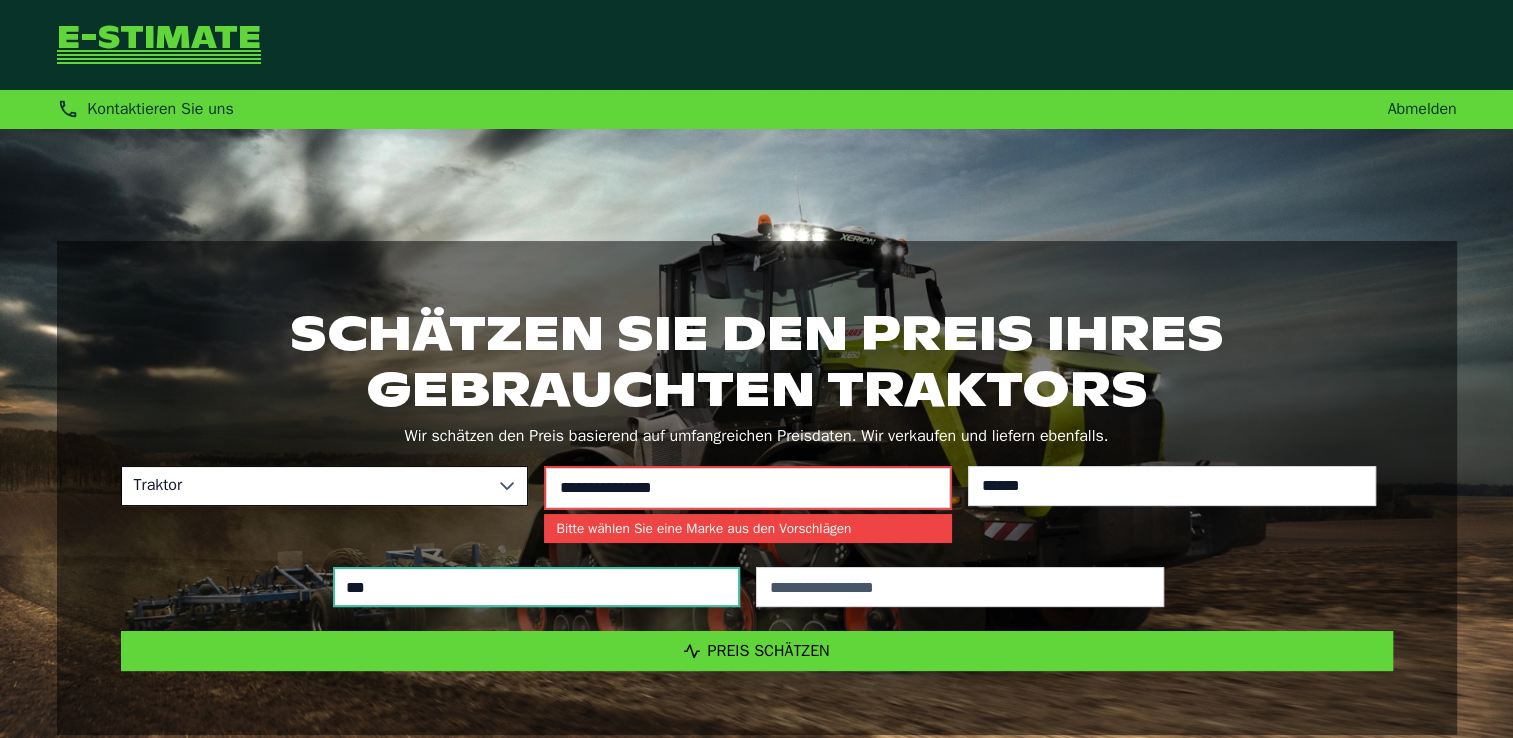 type on "*****" 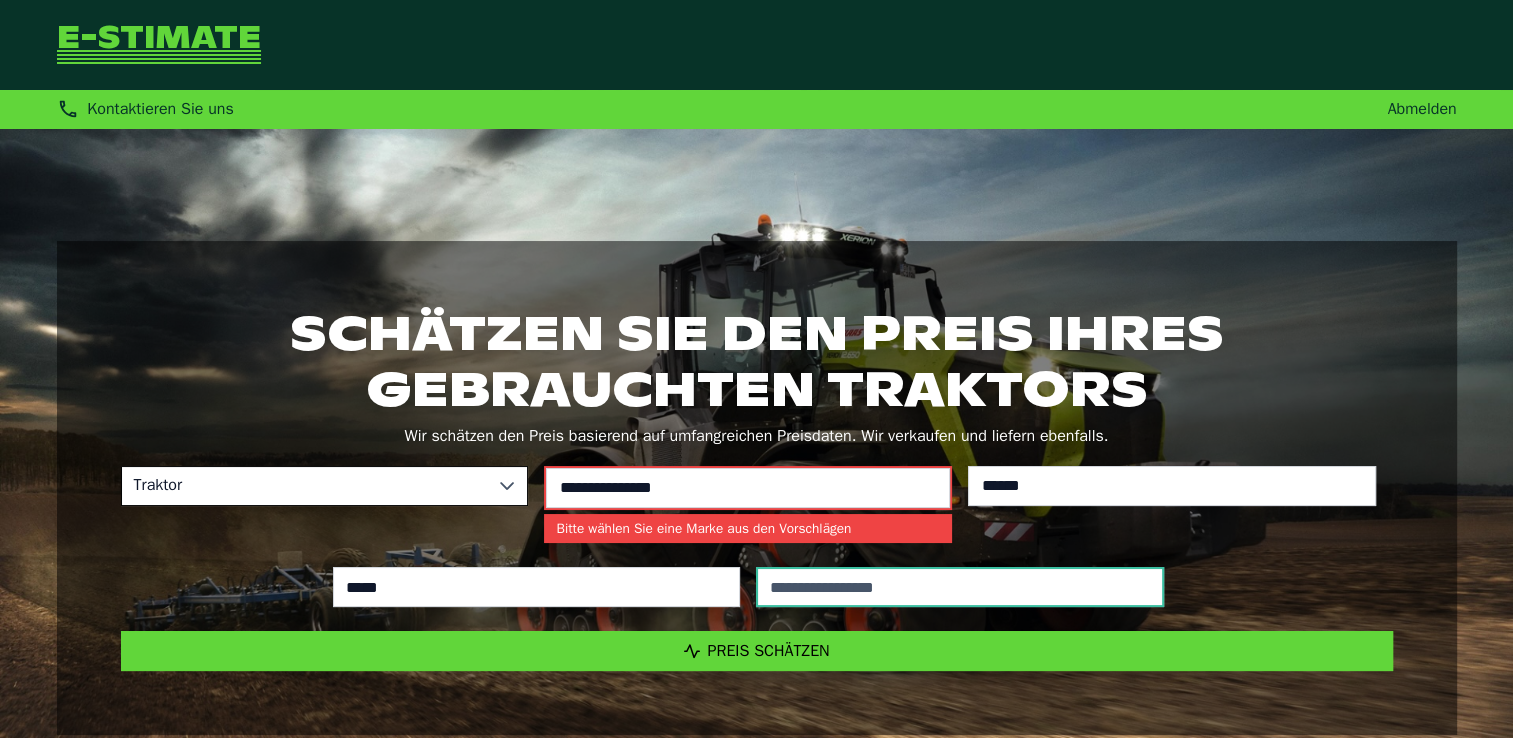 click at bounding box center [960, 587] 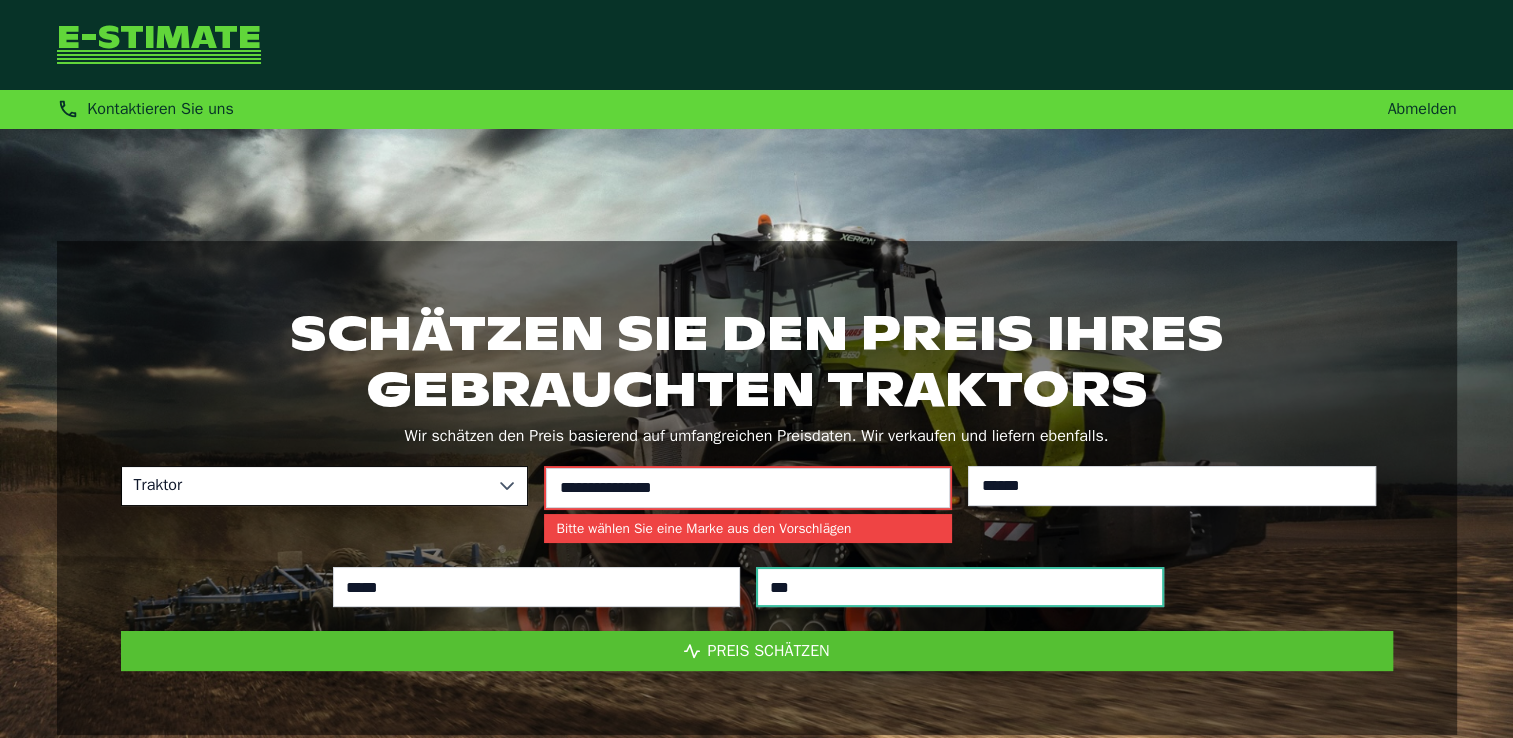 type on "****" 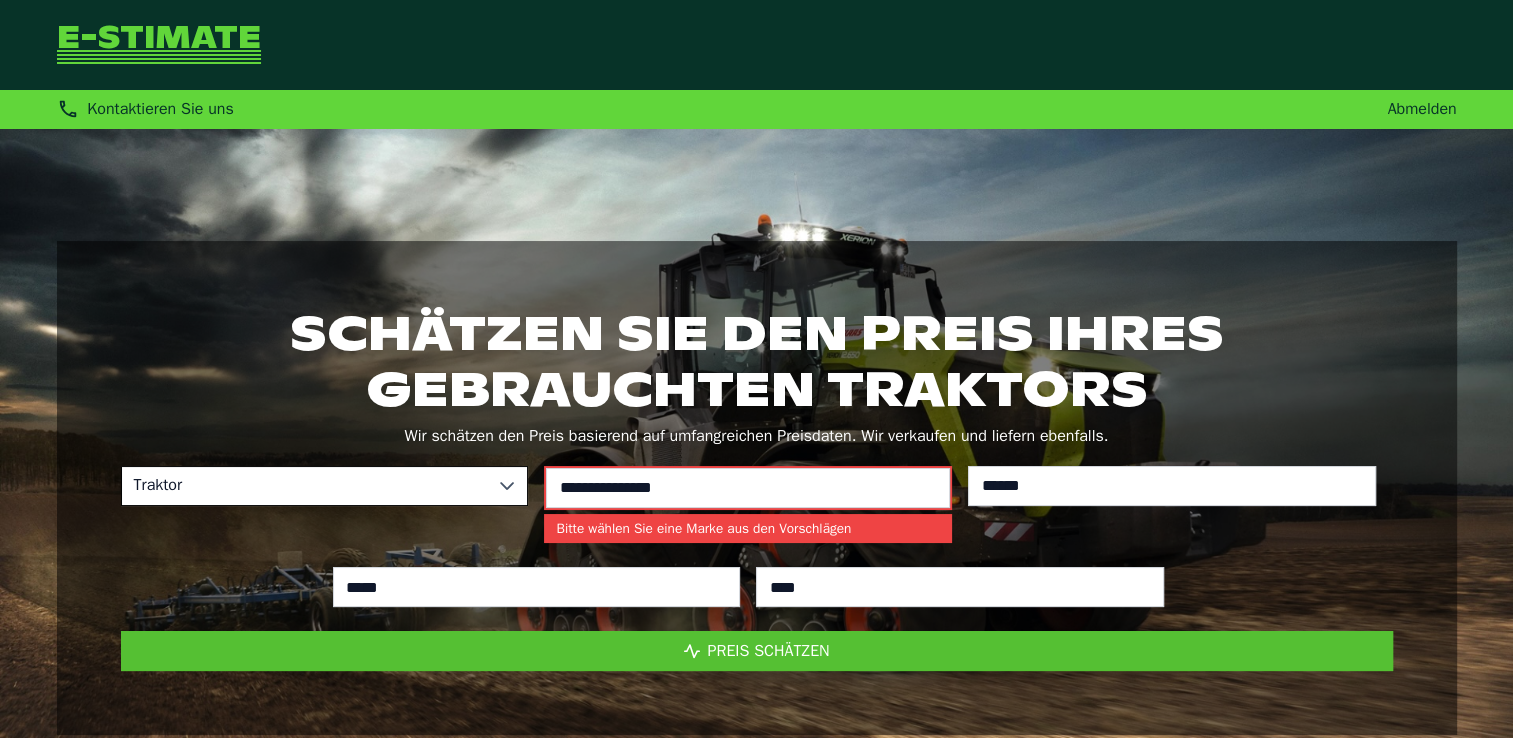 click on "Preis schätzen" 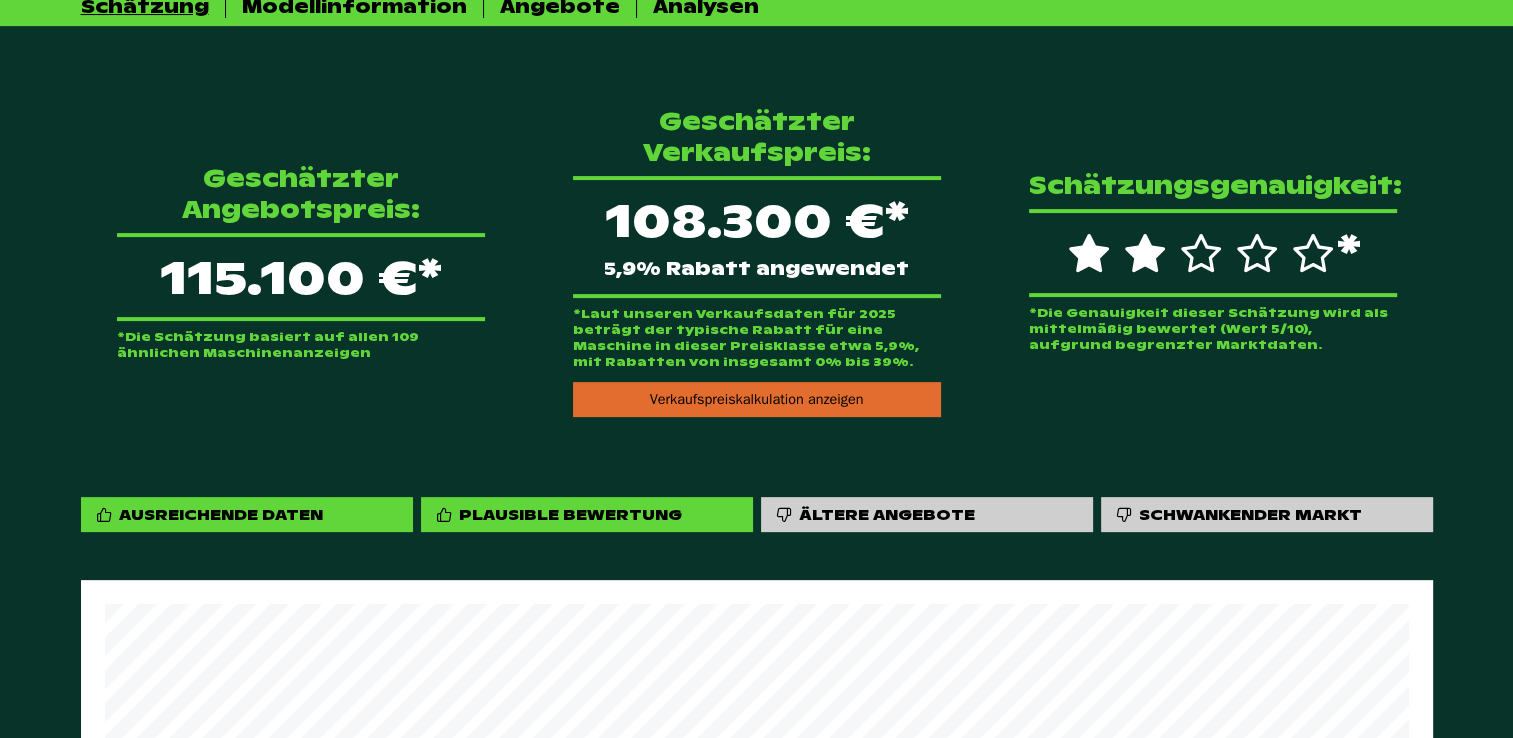 scroll, scrollTop: 561, scrollLeft: 0, axis: vertical 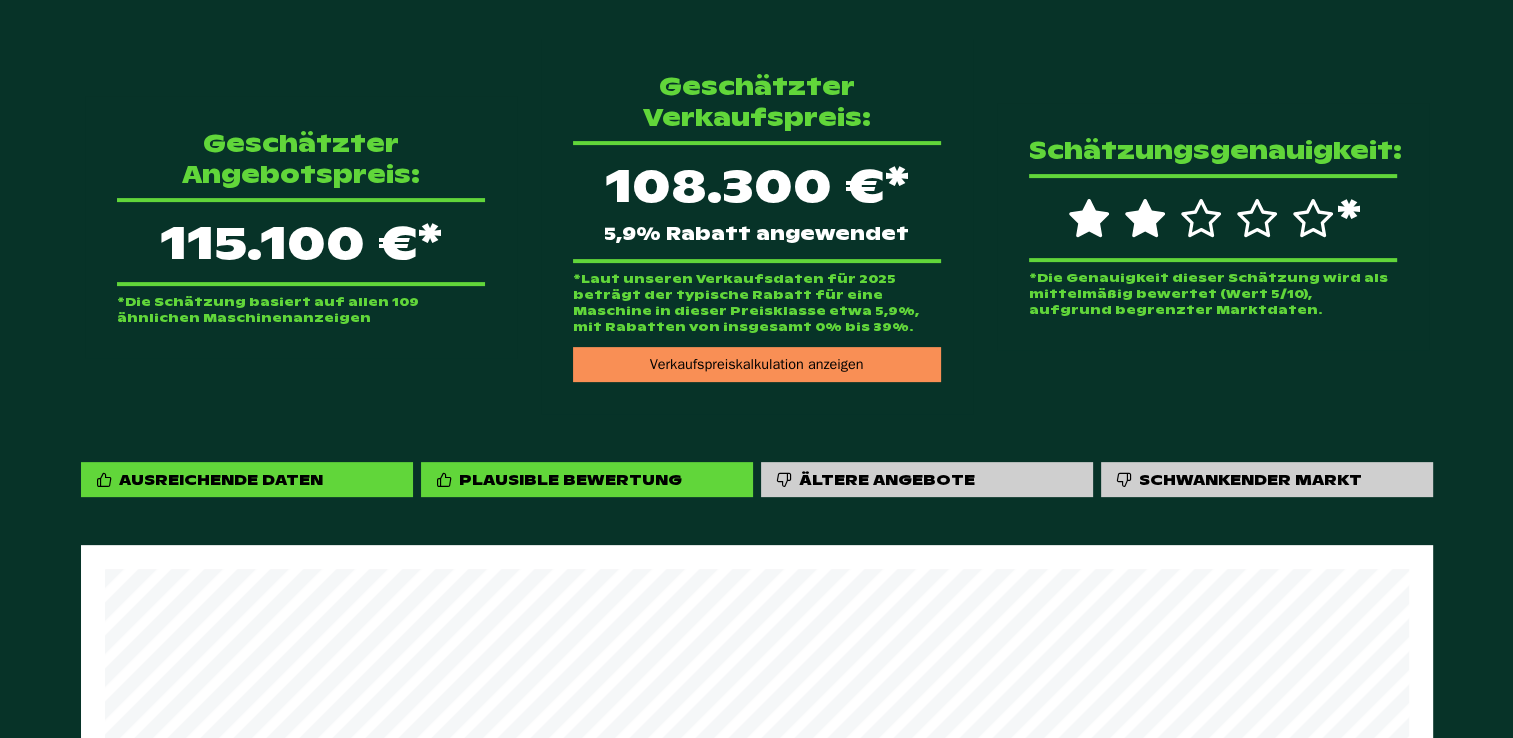 click on "Verkaufspreiskalkulation anzeigen" at bounding box center [757, 364] 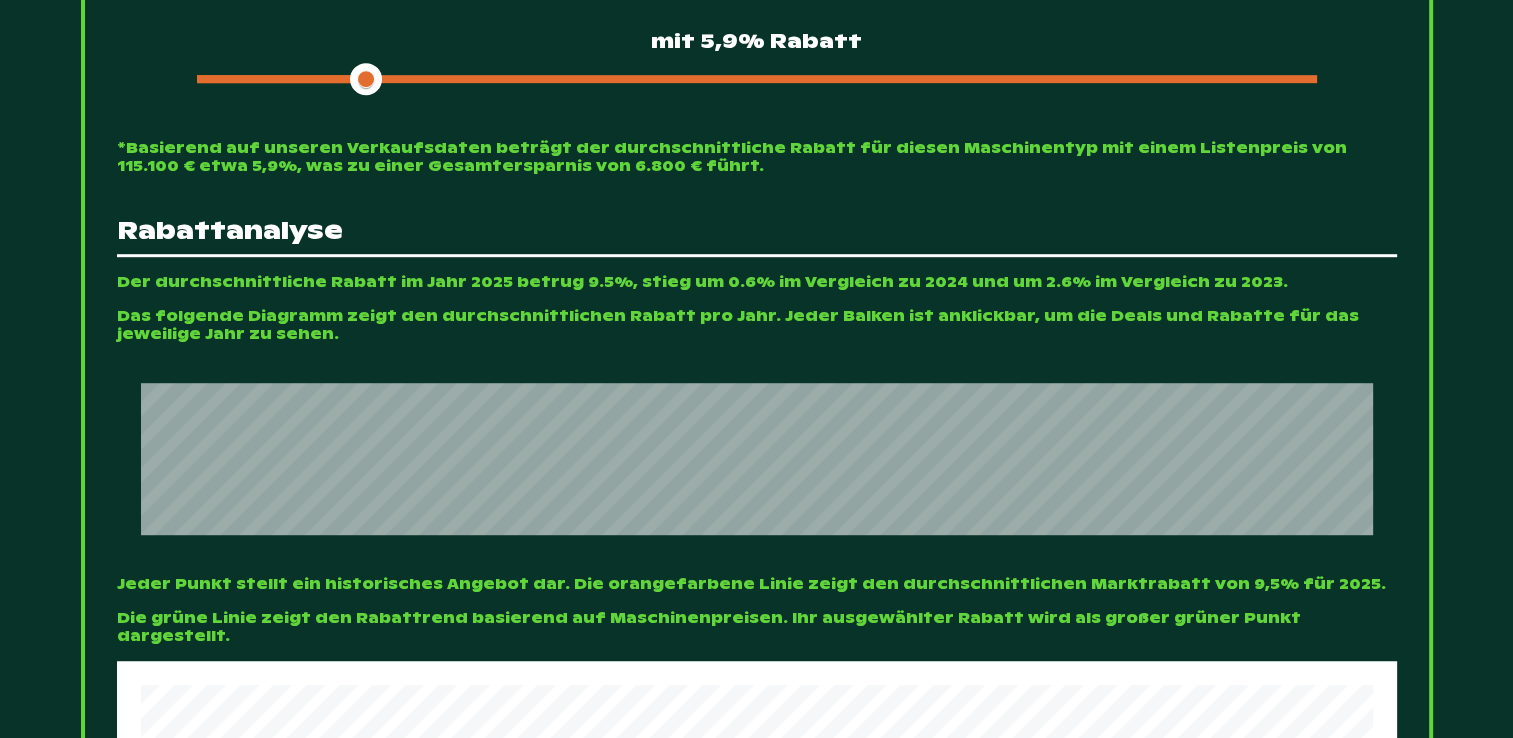 scroll, scrollTop: 1161, scrollLeft: 0, axis: vertical 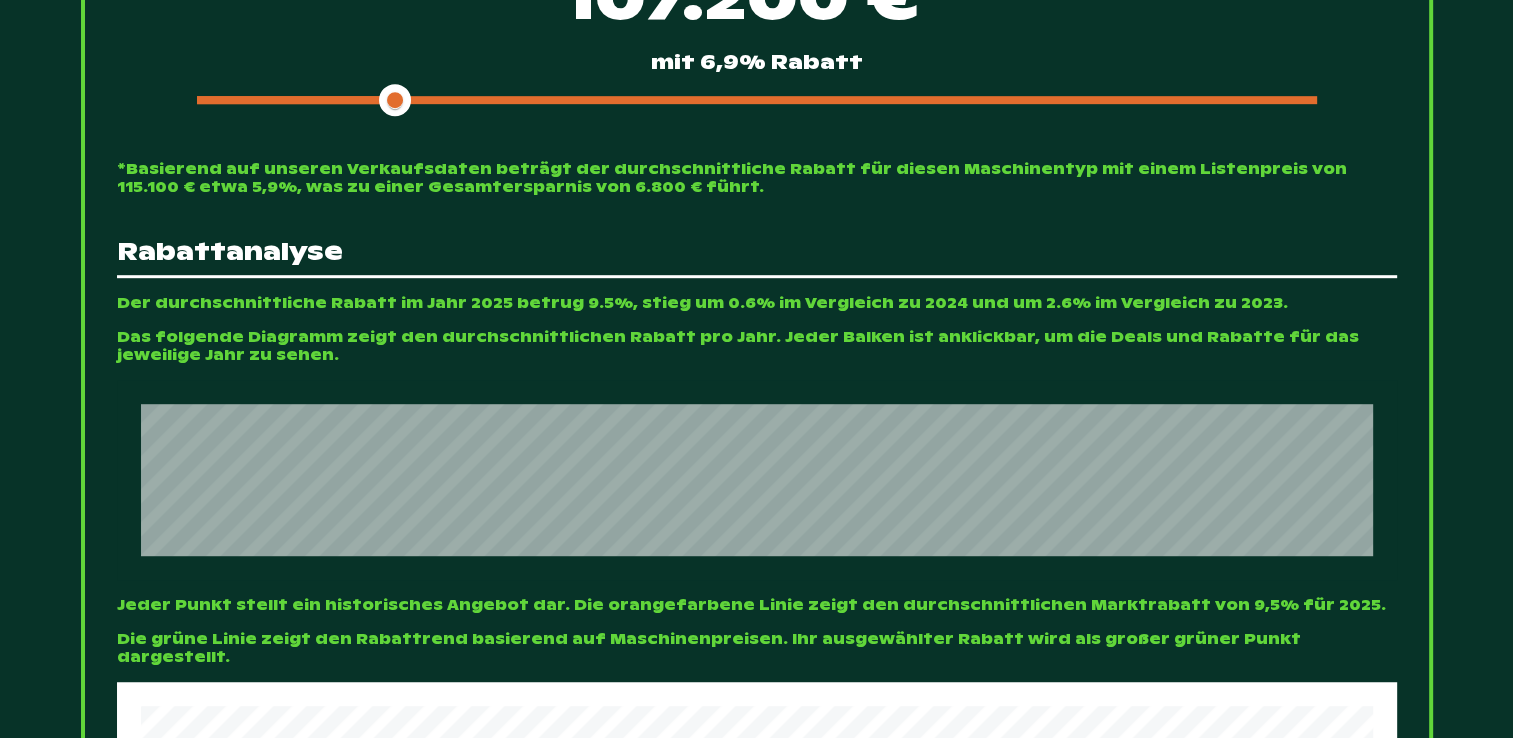 drag, startPoint x: 368, startPoint y: 138, endPoint x: 422, endPoint y: 140, distance: 54.037025 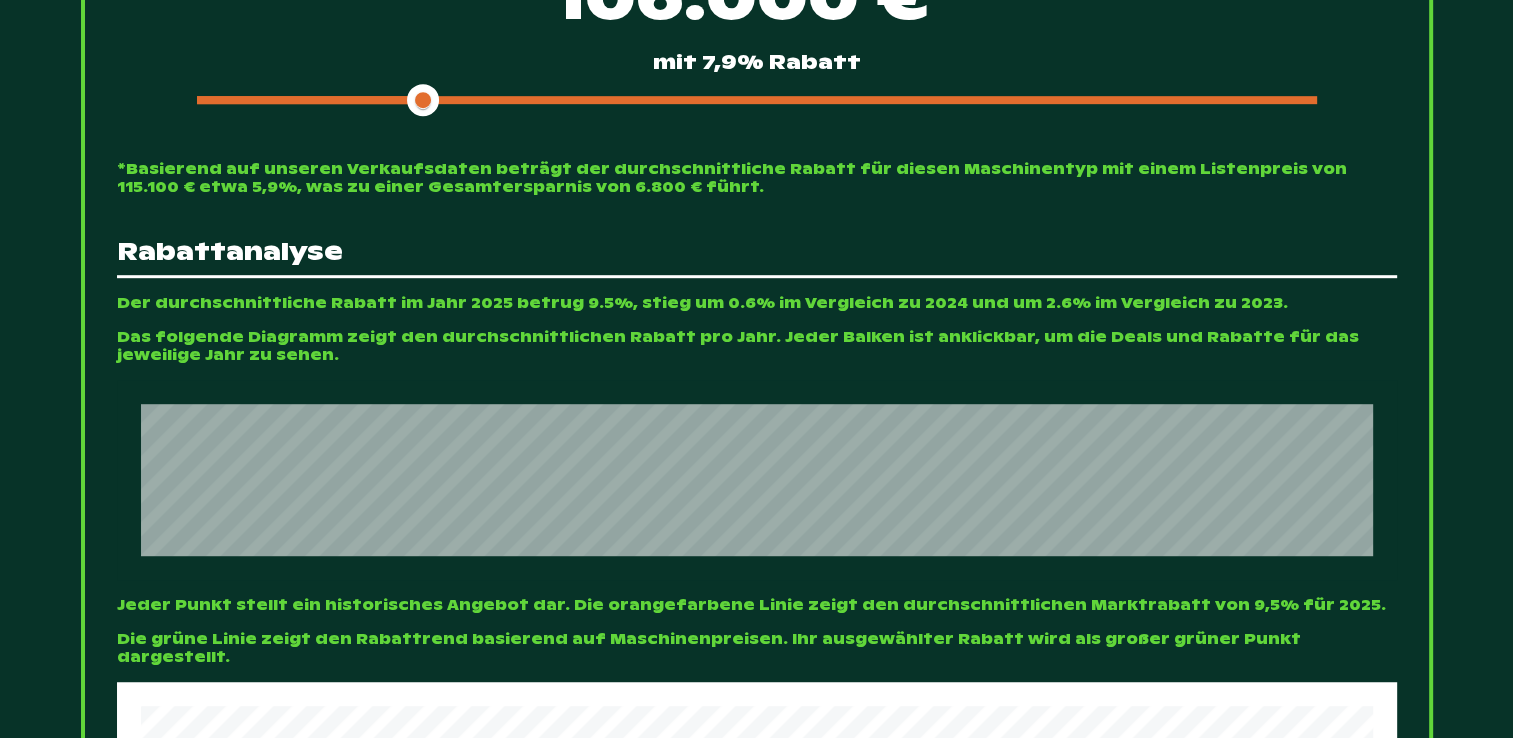 click on "106.000 €* mit 7,9% Rabatt" at bounding box center [757, 34] 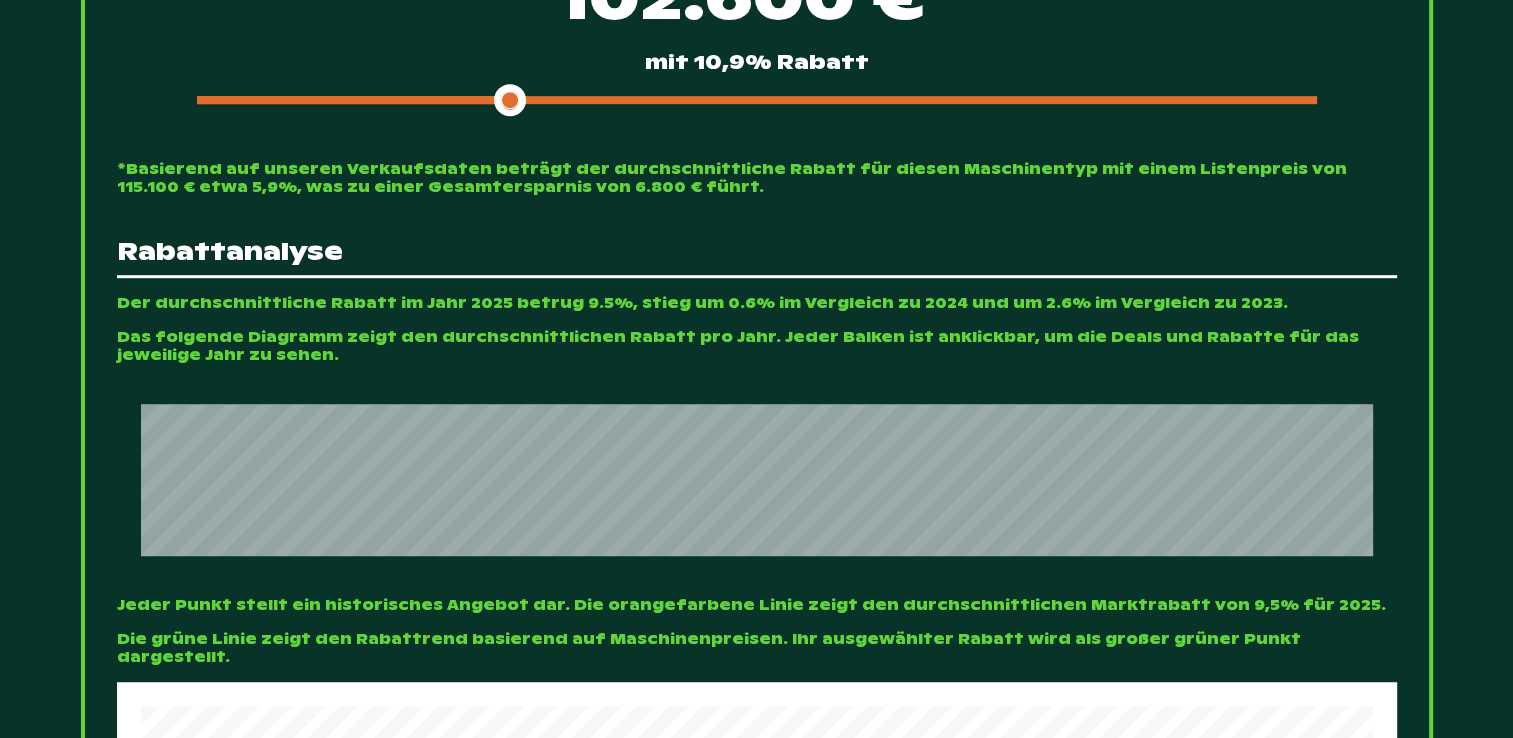 click at bounding box center [353, 100] 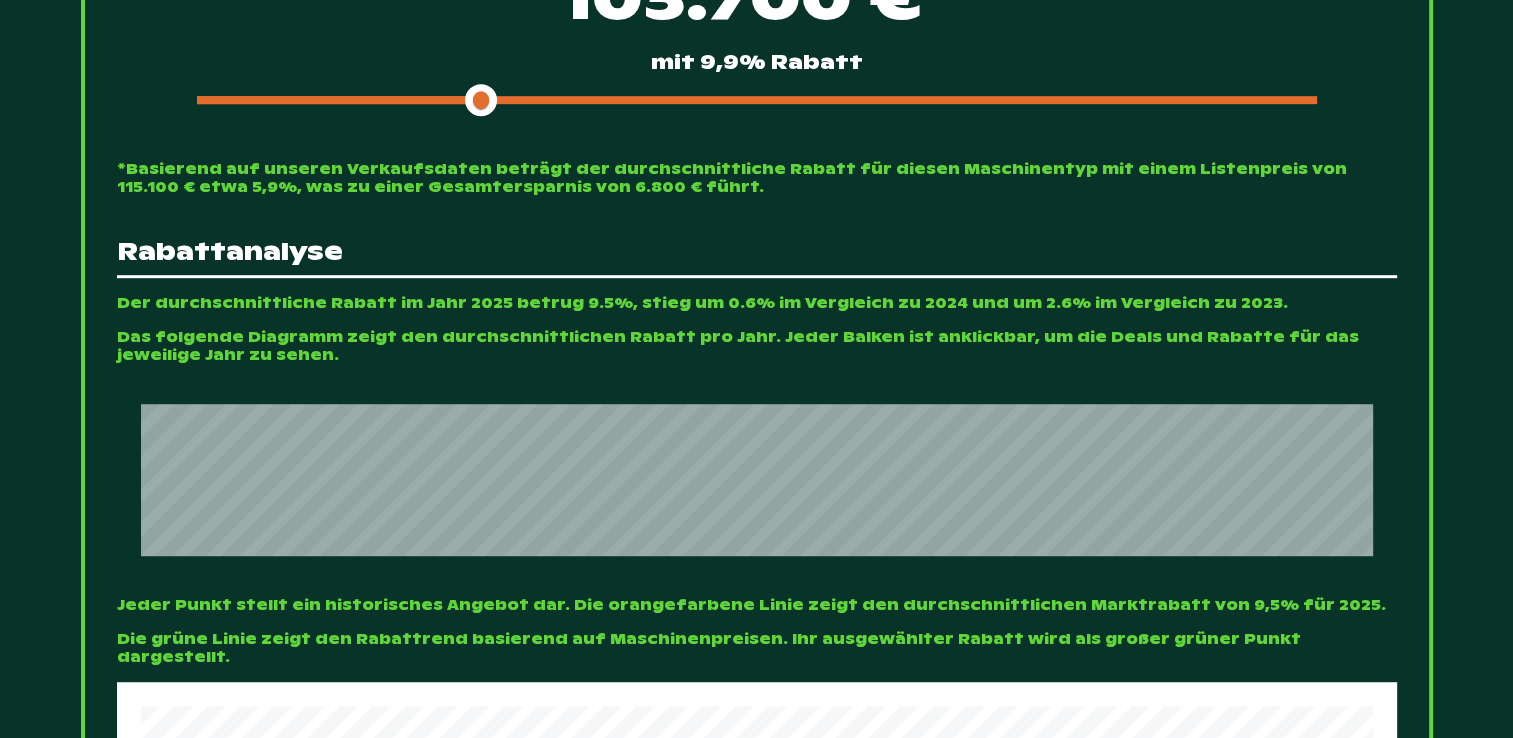 drag, startPoint x: 516, startPoint y: 140, endPoint x: 476, endPoint y: 138, distance: 40.04997 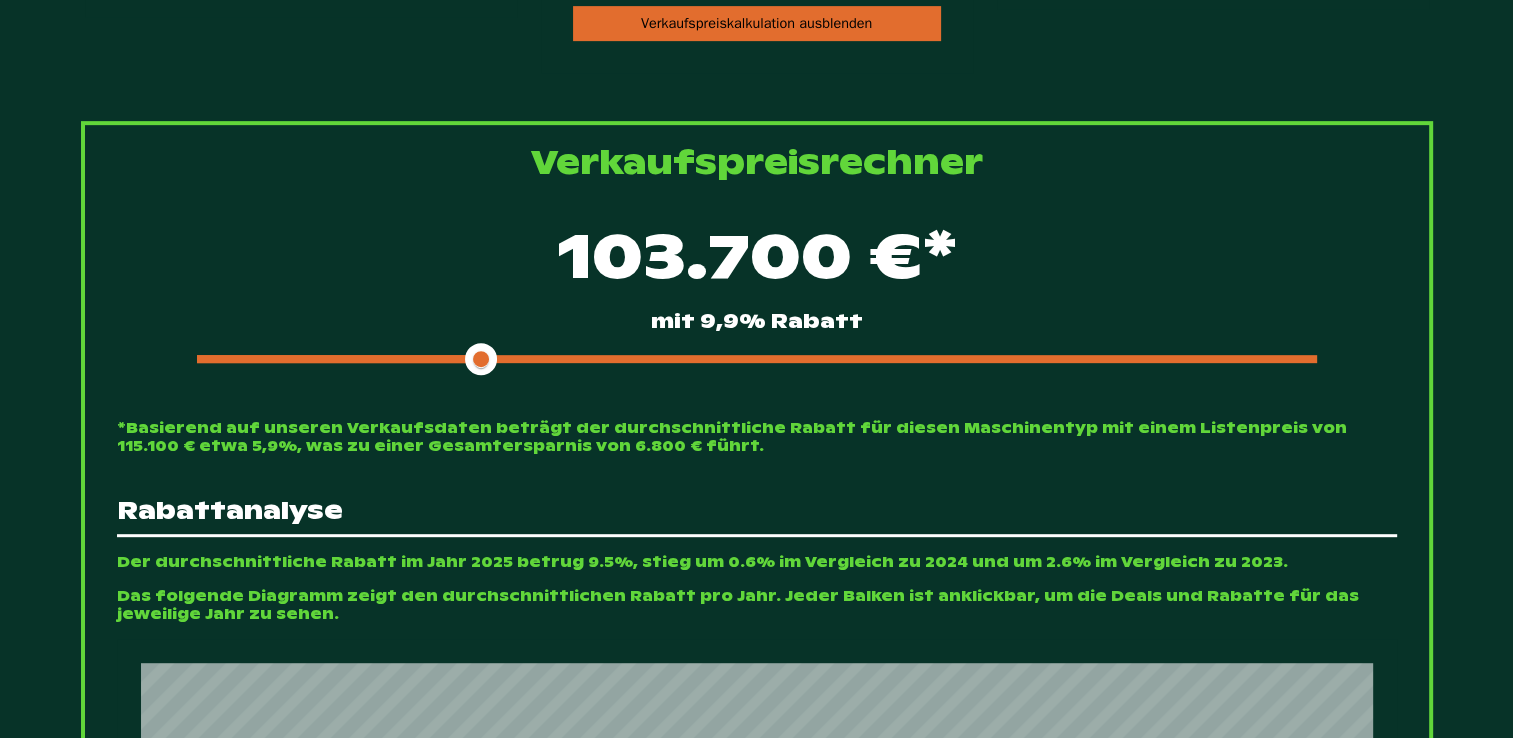 scroll, scrollTop: 1261, scrollLeft: 0, axis: vertical 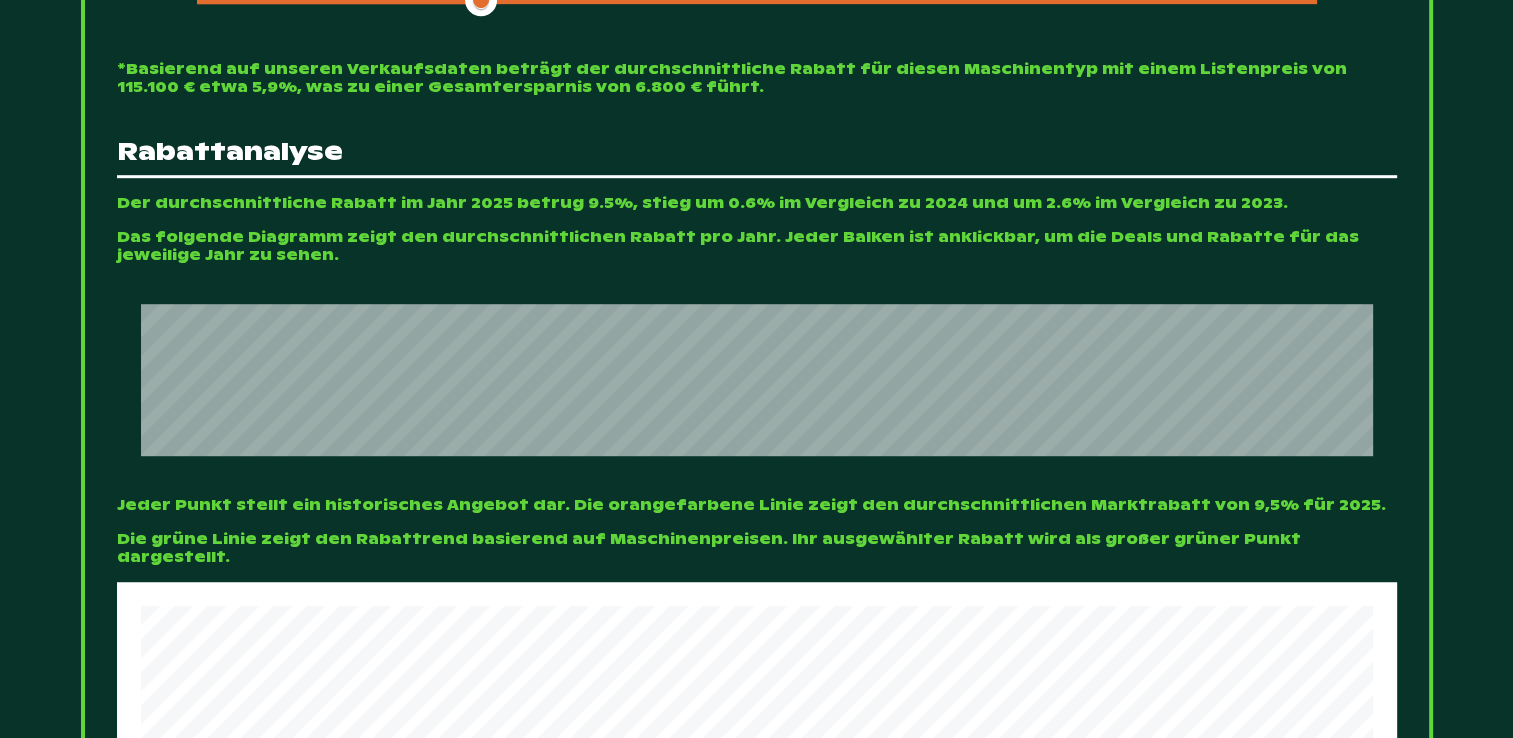 click at bounding box center (339, 0) 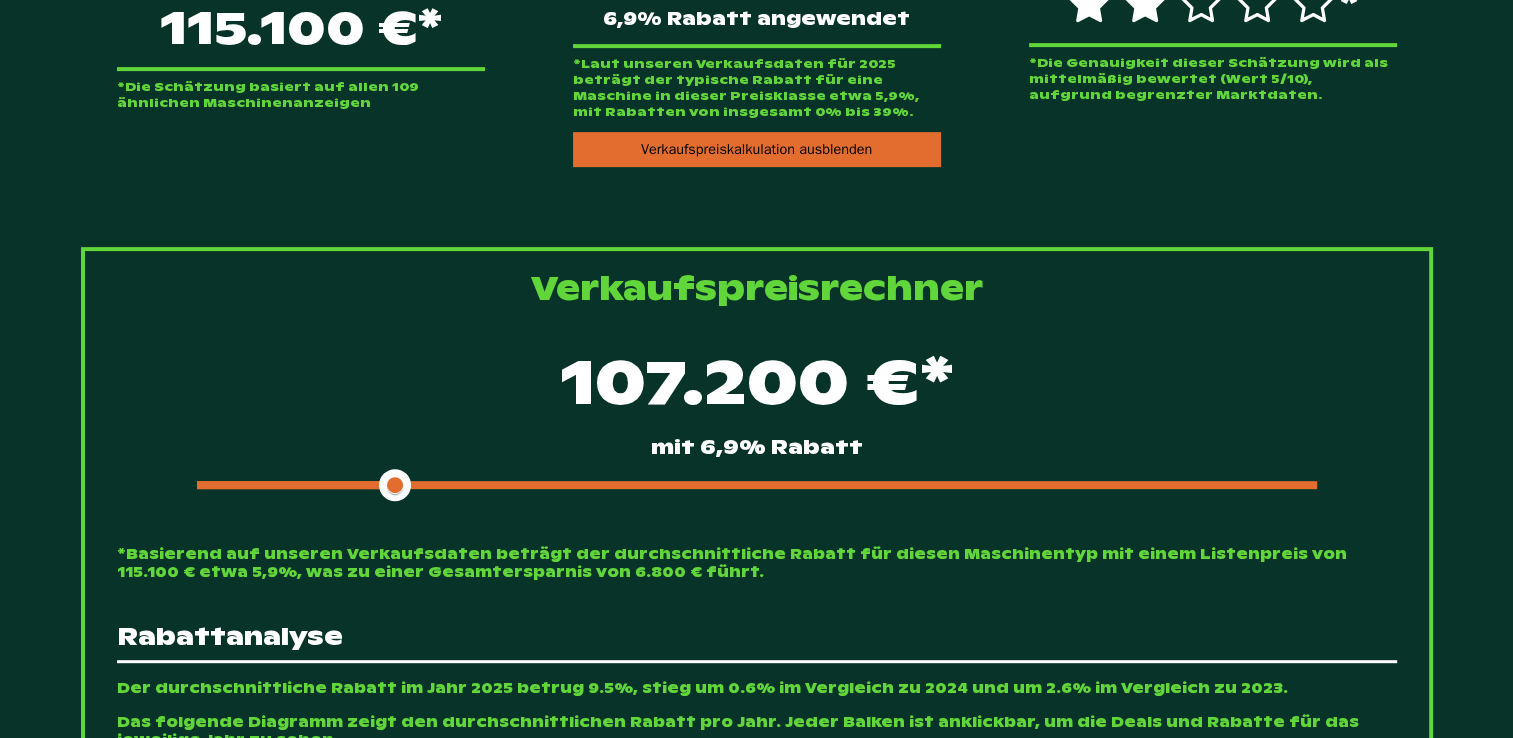 scroll, scrollTop: 761, scrollLeft: 0, axis: vertical 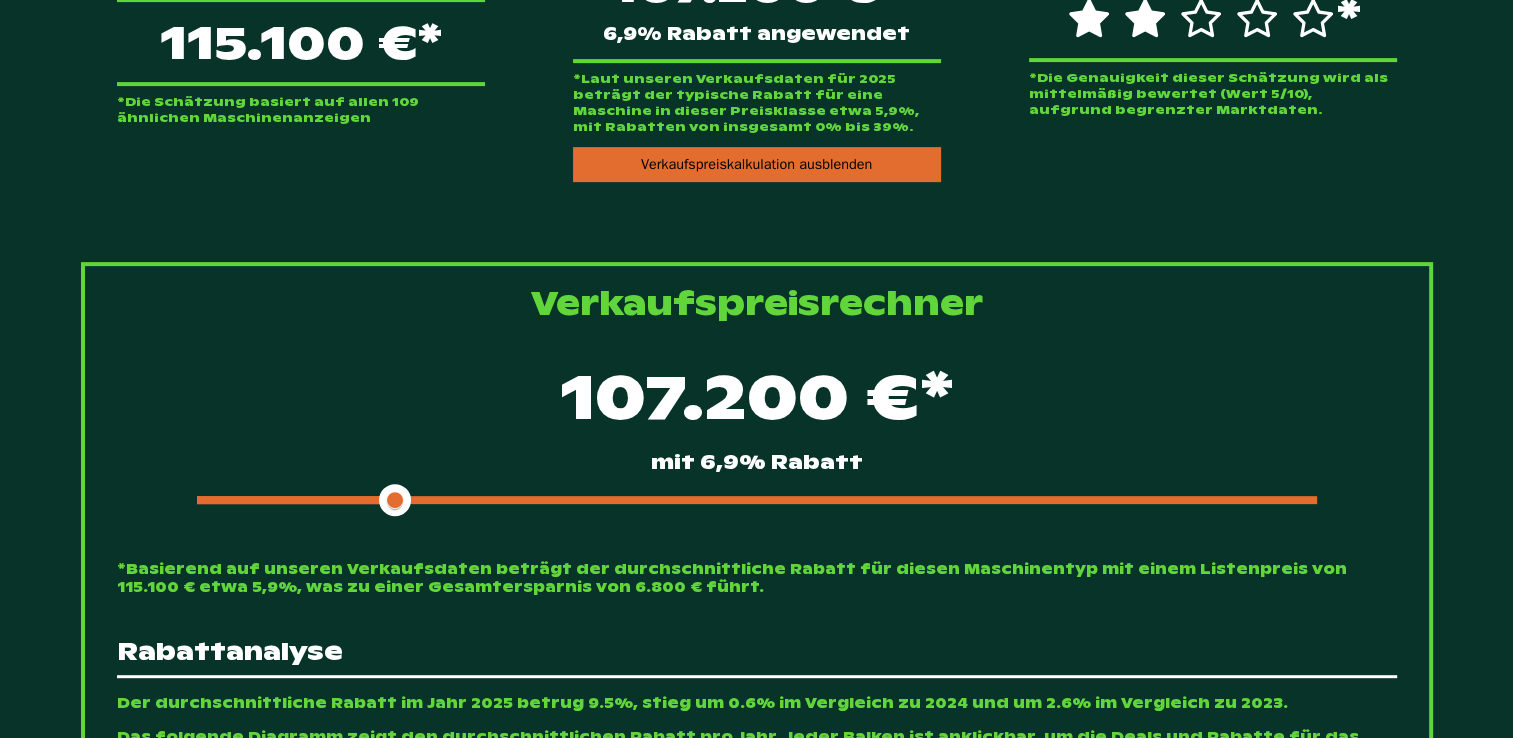 click on "107.200 €* mit 6,9% Rabatt" at bounding box center (757, 434) 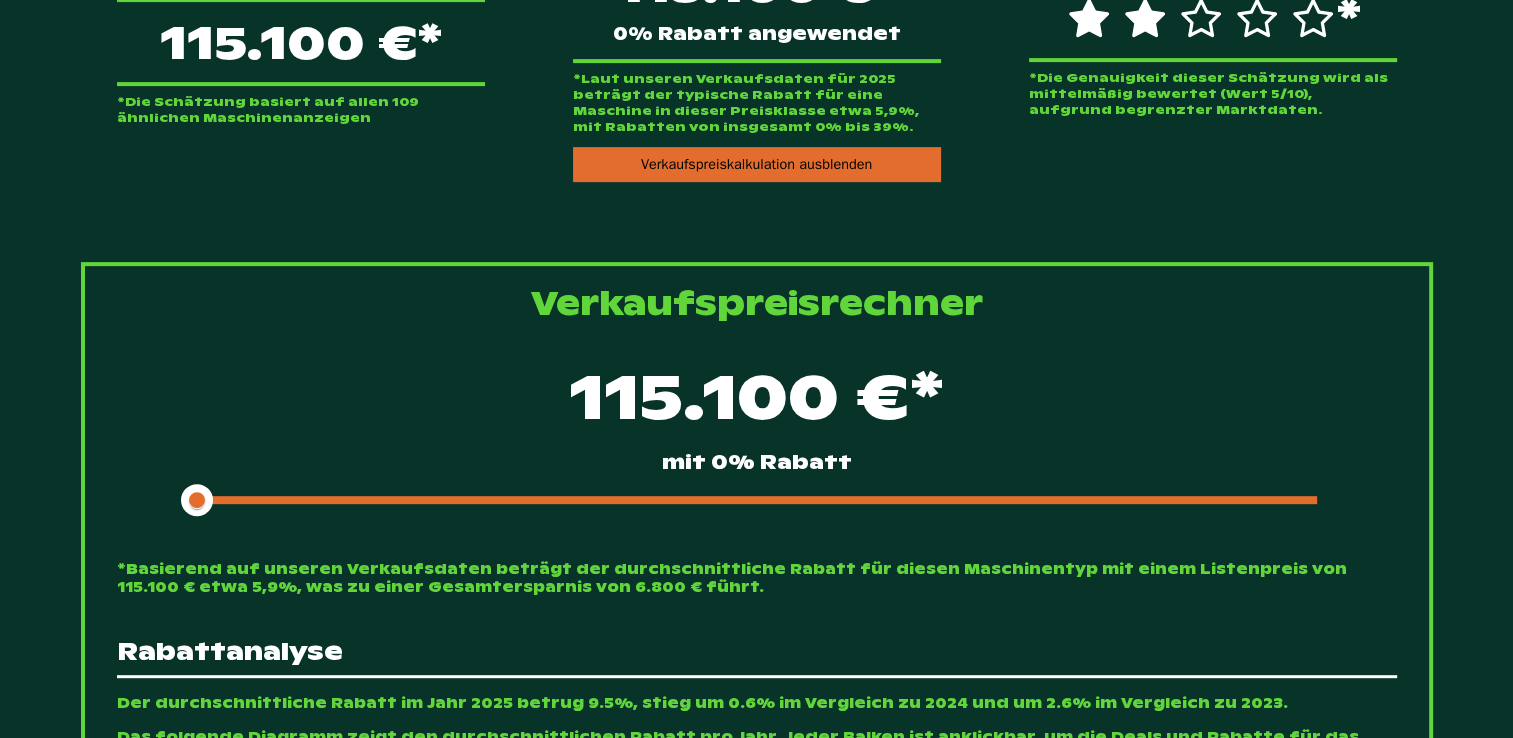 drag, startPoint x: 220, startPoint y: 542, endPoint x: 172, endPoint y: 542, distance: 48 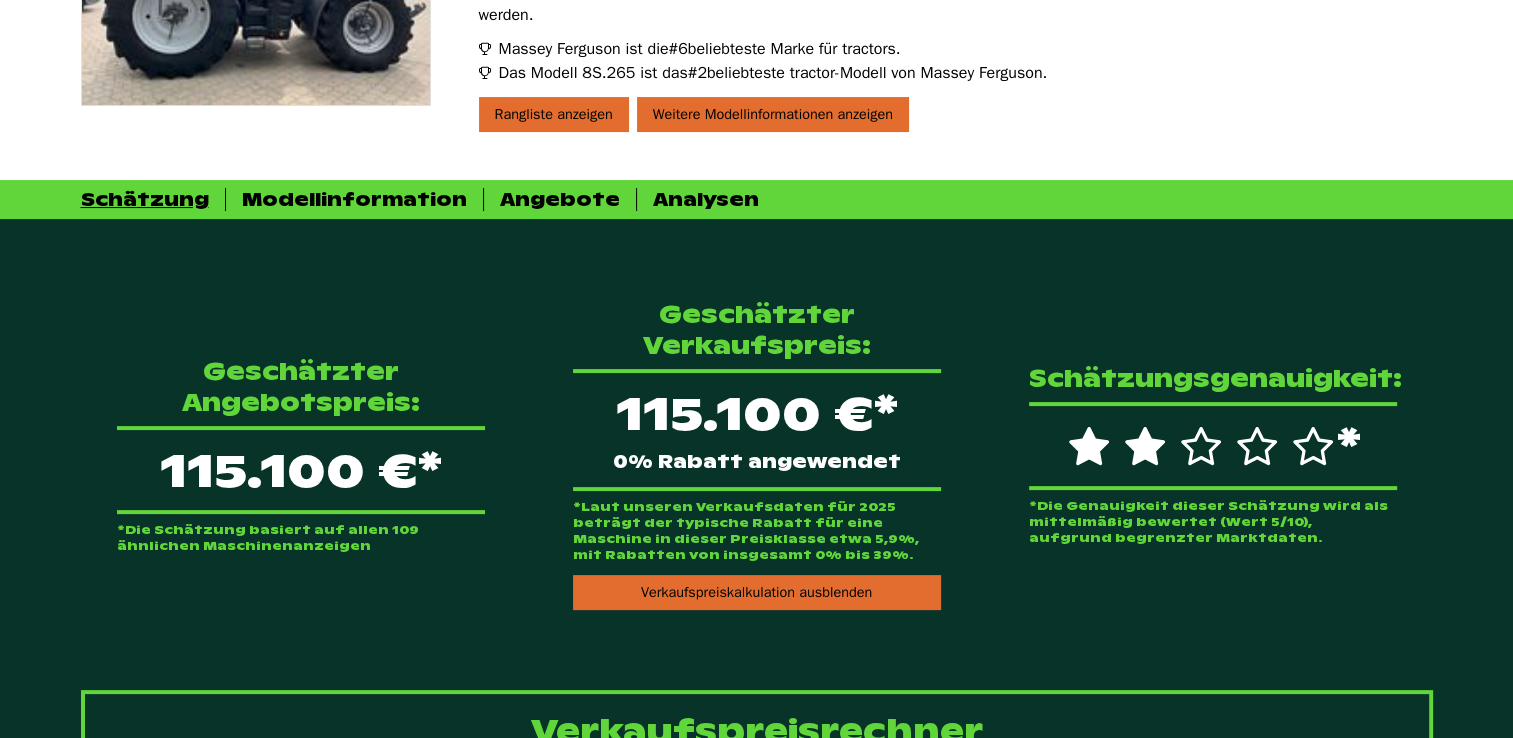 scroll, scrollTop: 0, scrollLeft: 0, axis: both 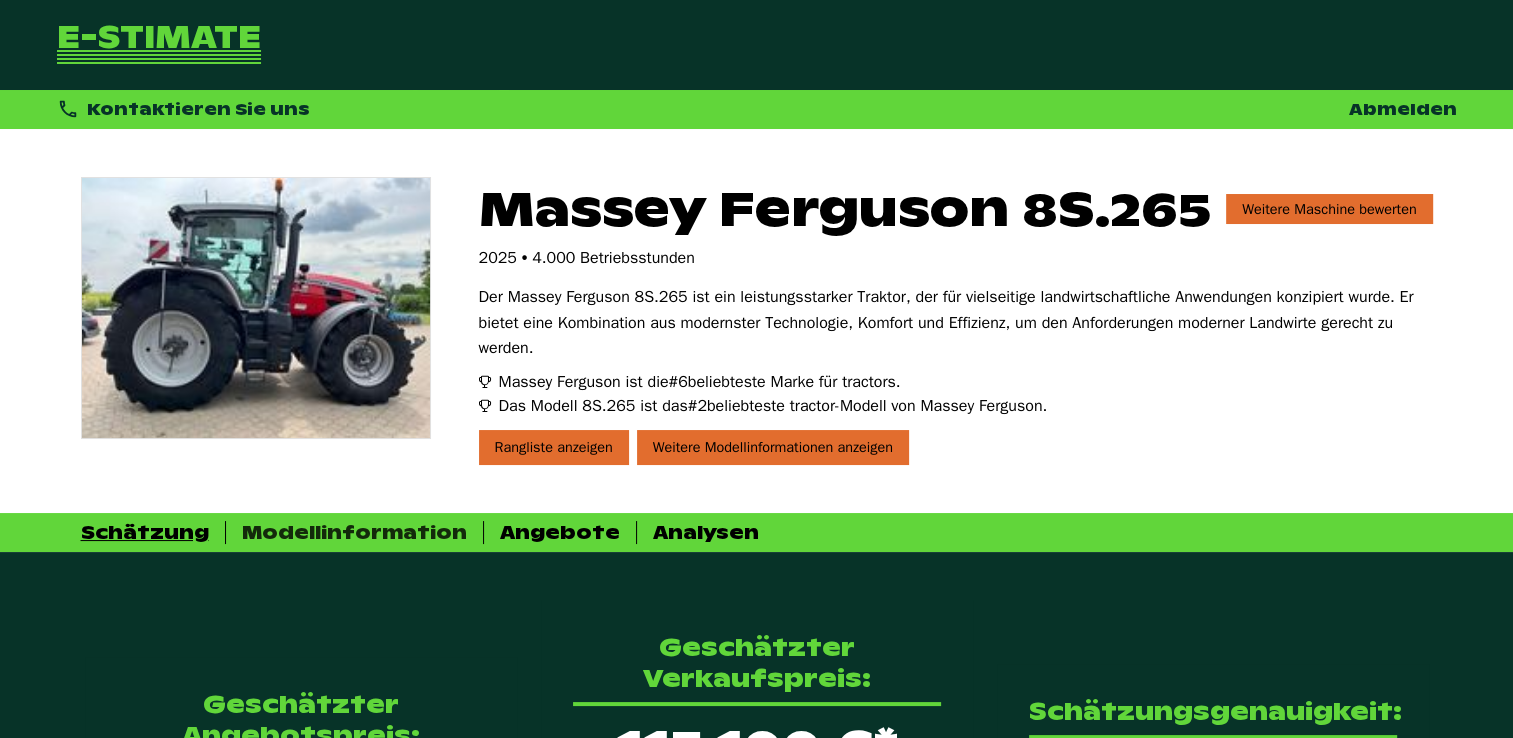 click on "Modellinformation" at bounding box center [354, 532] 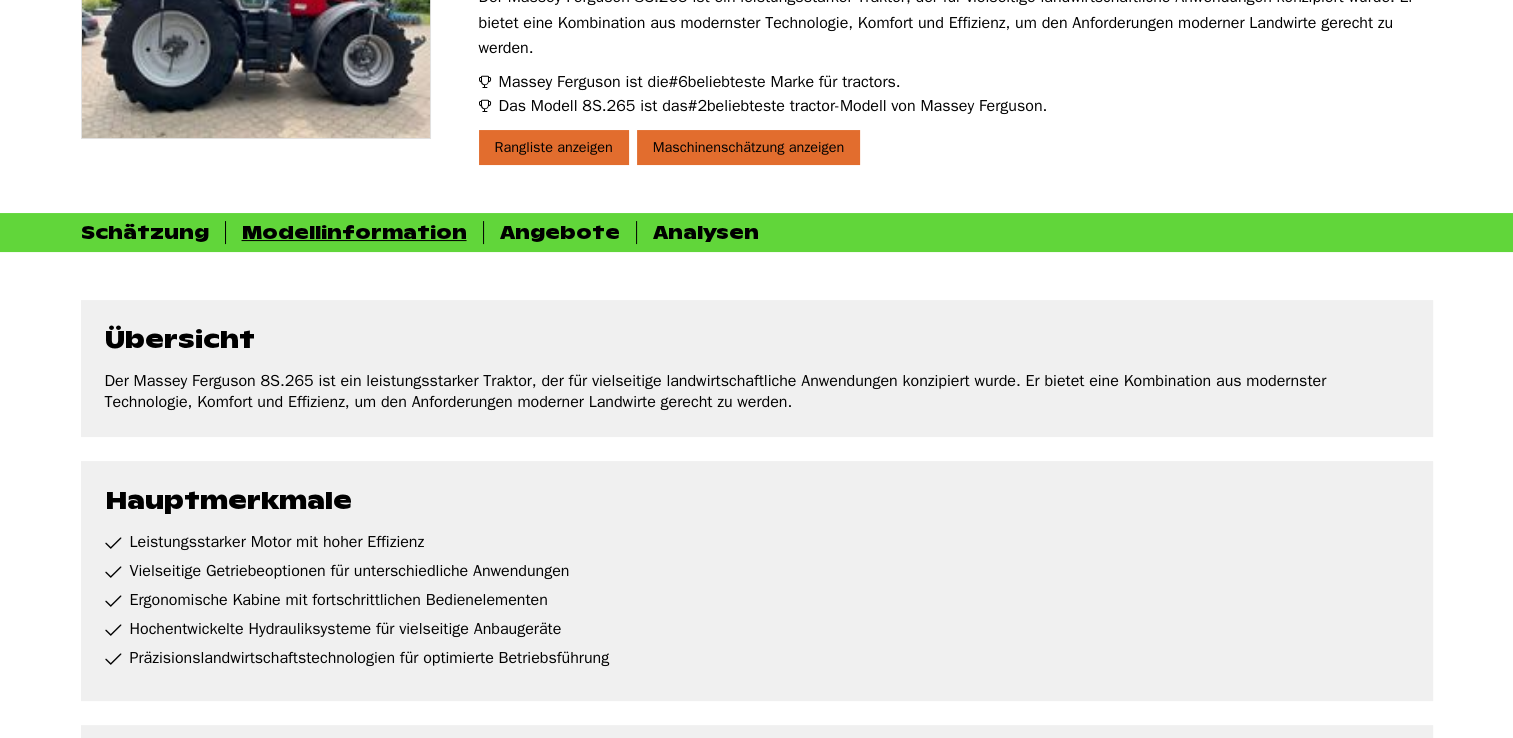 scroll, scrollTop: 0, scrollLeft: 0, axis: both 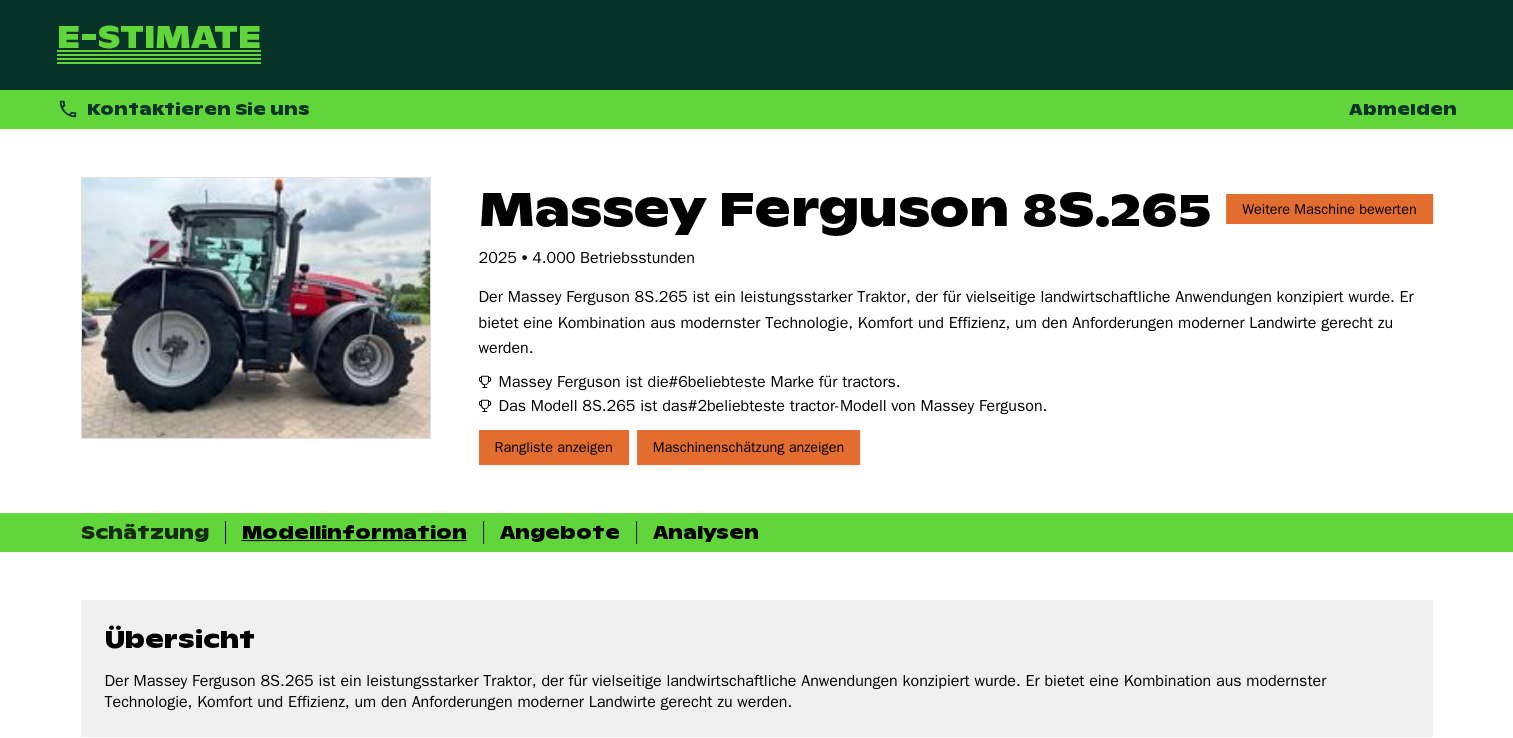 click on "Schätzung" at bounding box center (145, 532) 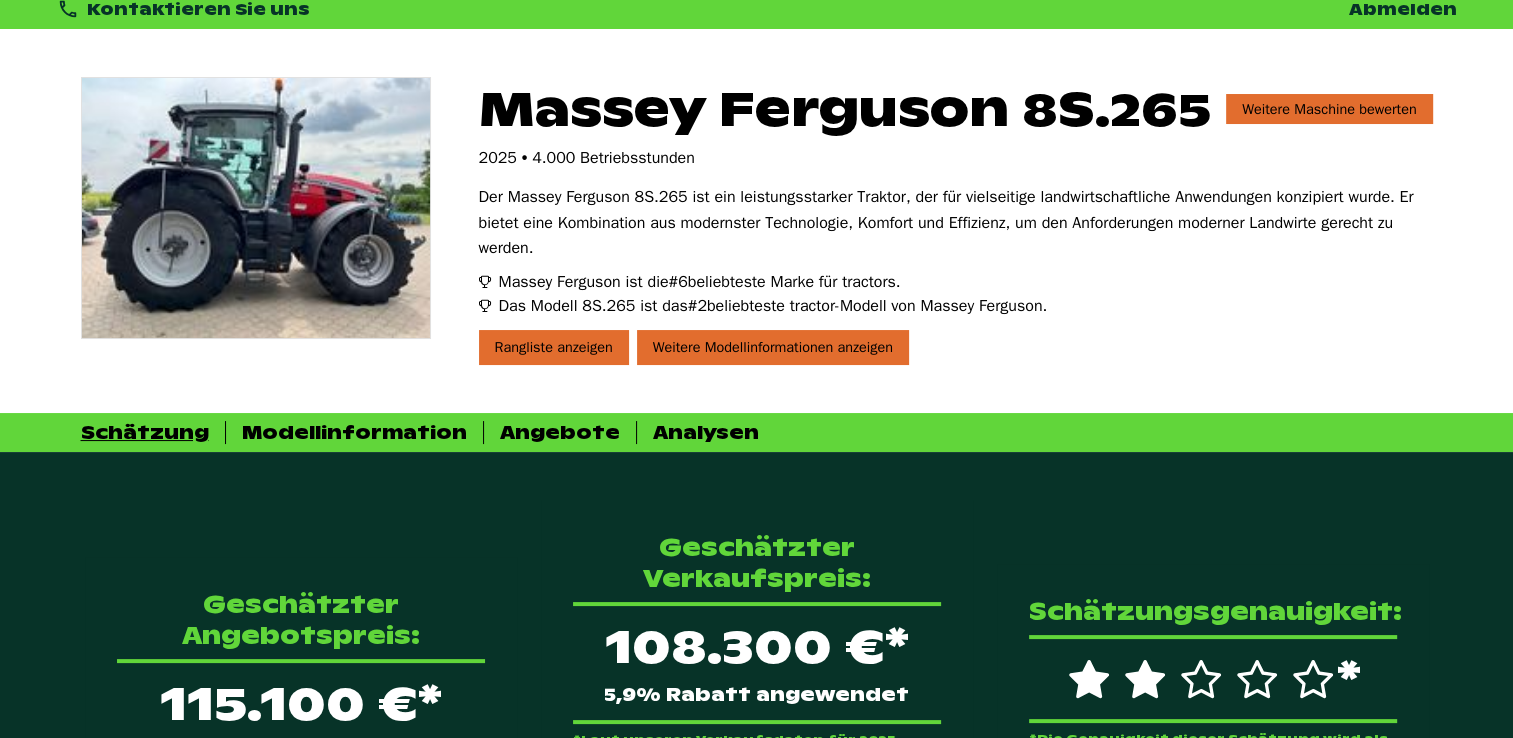 scroll, scrollTop: 0, scrollLeft: 0, axis: both 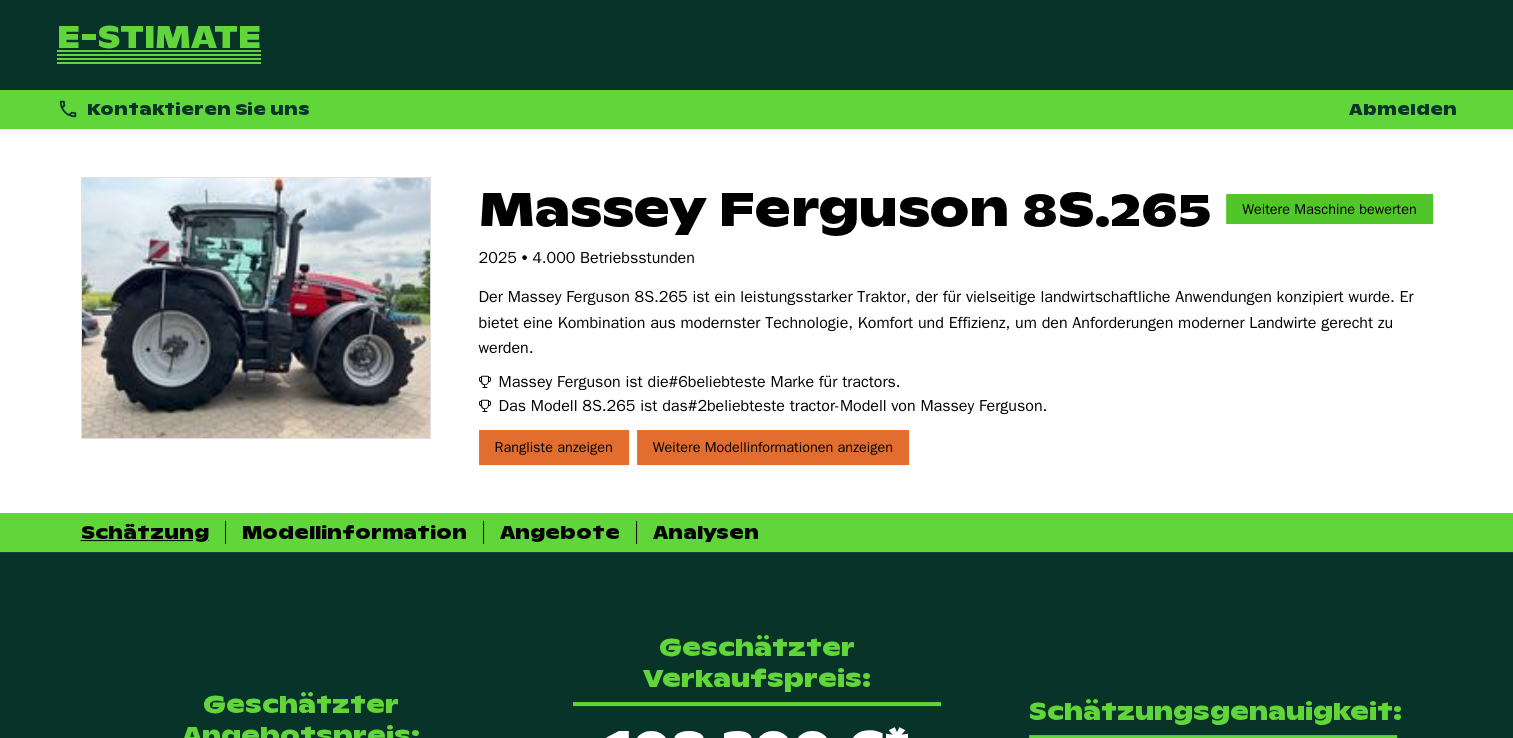 click on "Weitere Maschine bewerten" at bounding box center (1329, 209) 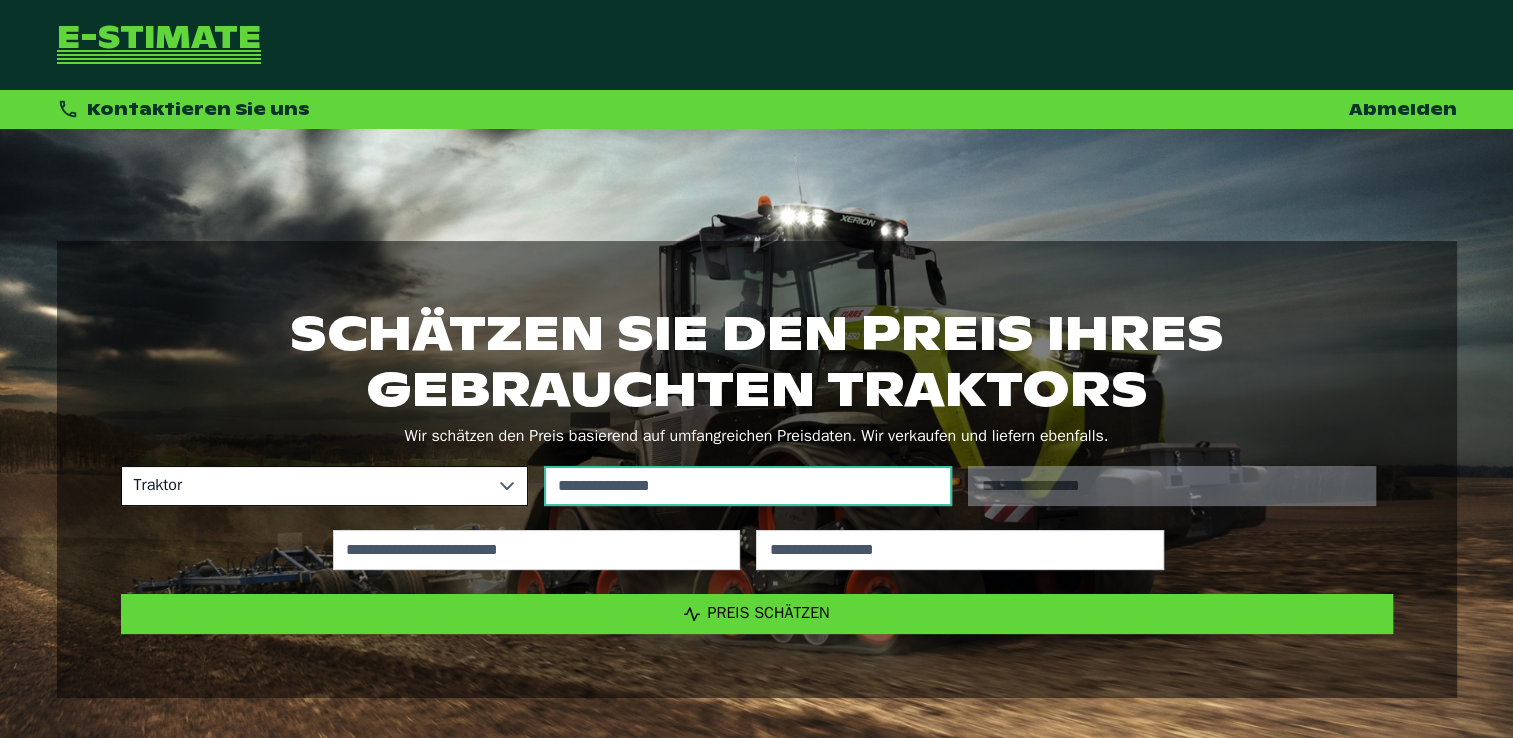 click at bounding box center [748, 486] 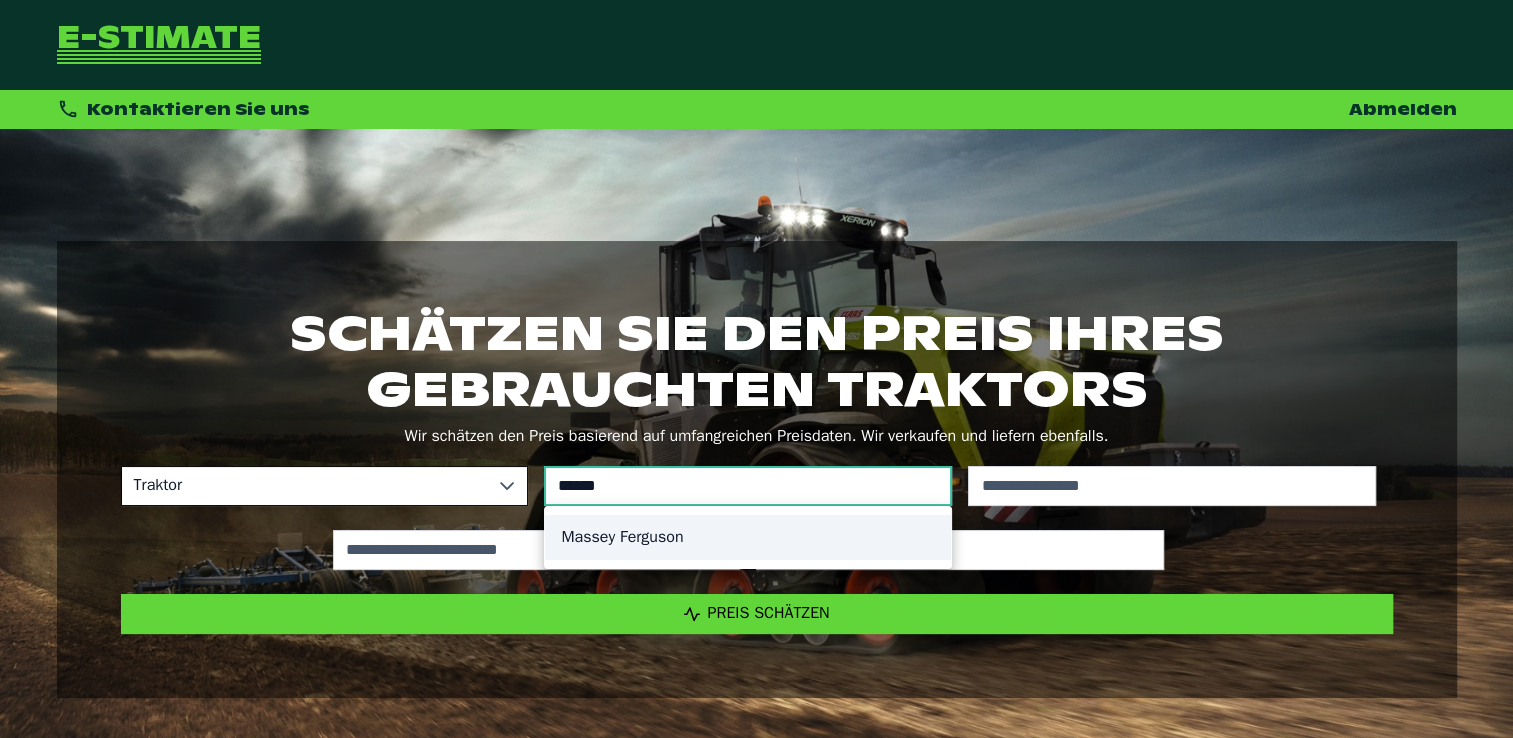 type on "******" 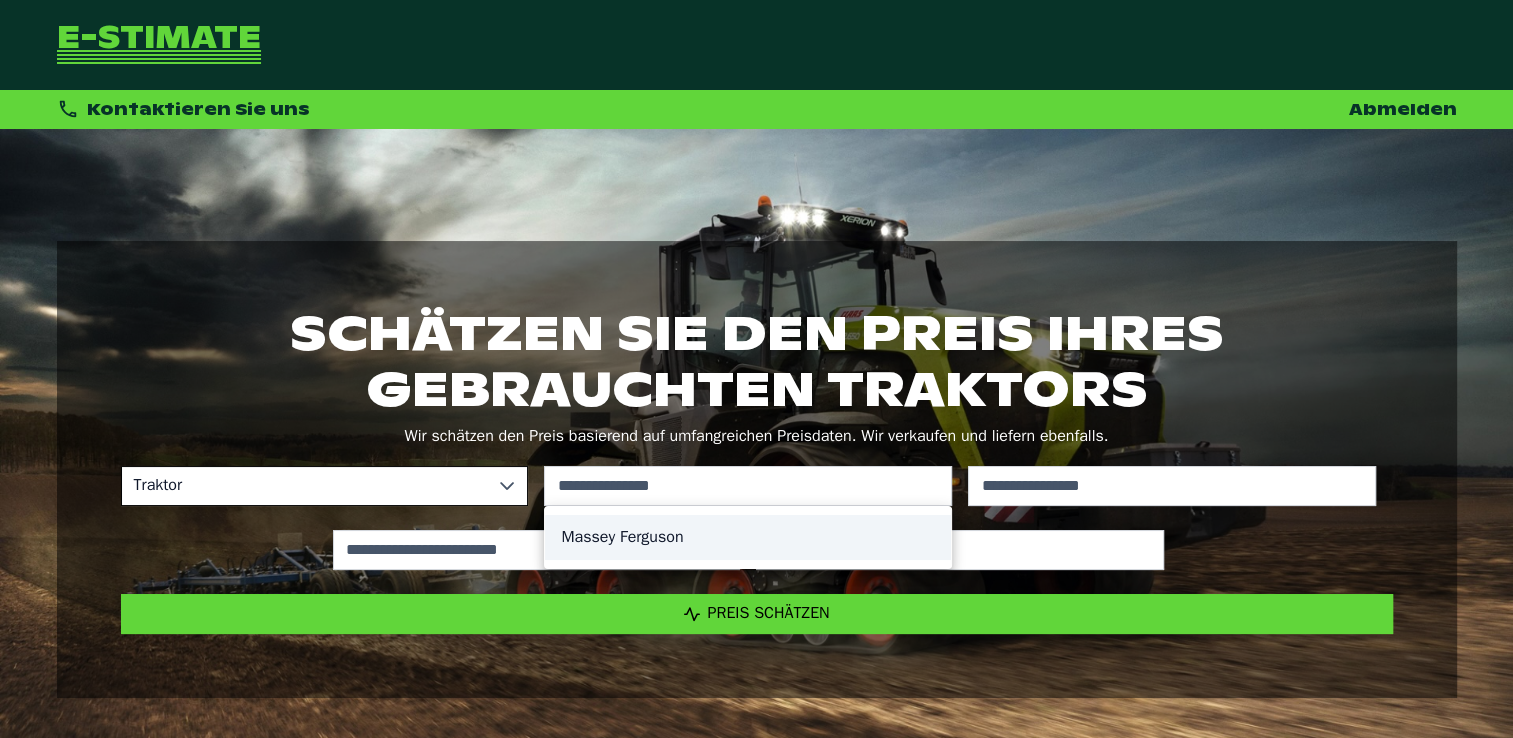 click on "Massey Ferguson" 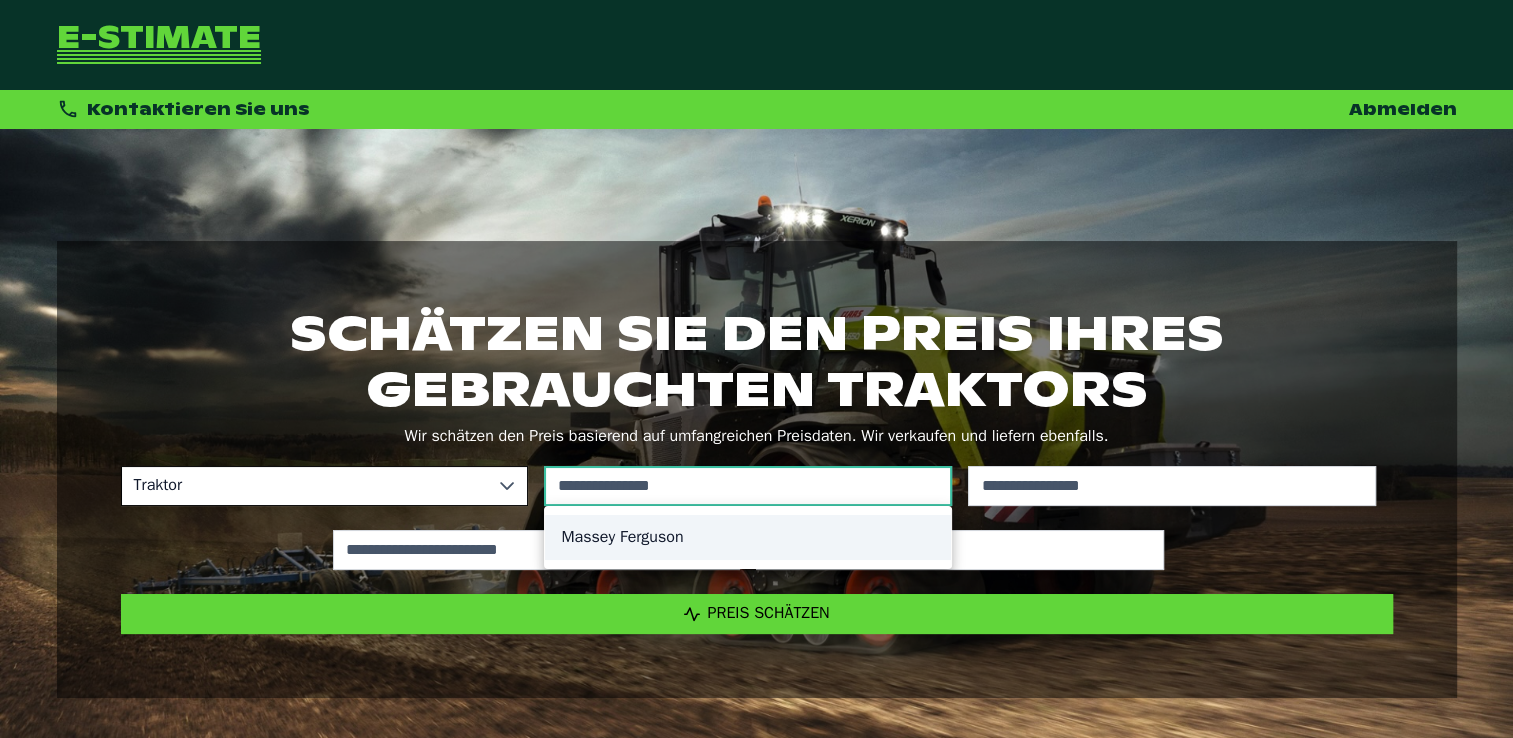 type on "**********" 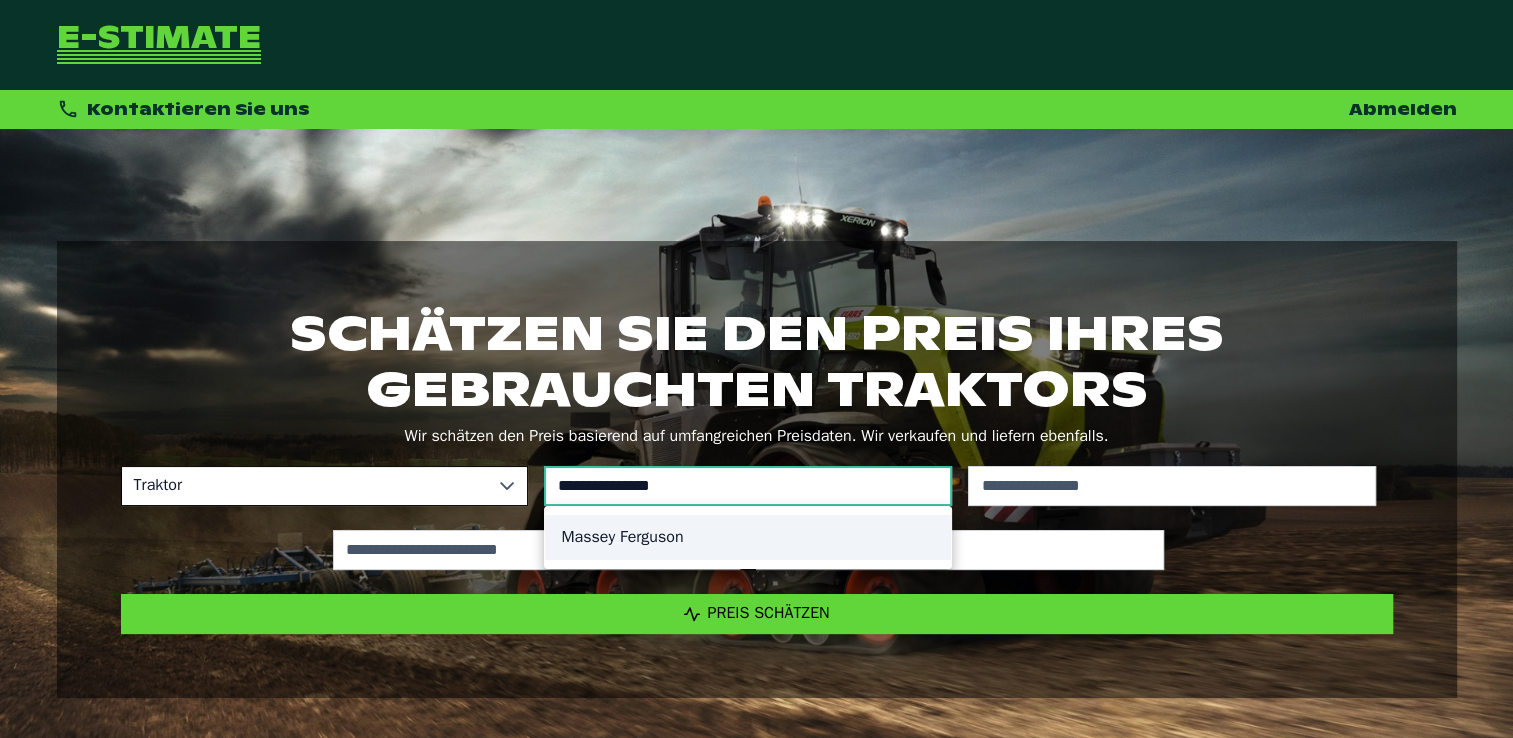 click on "Massey Ferguson" 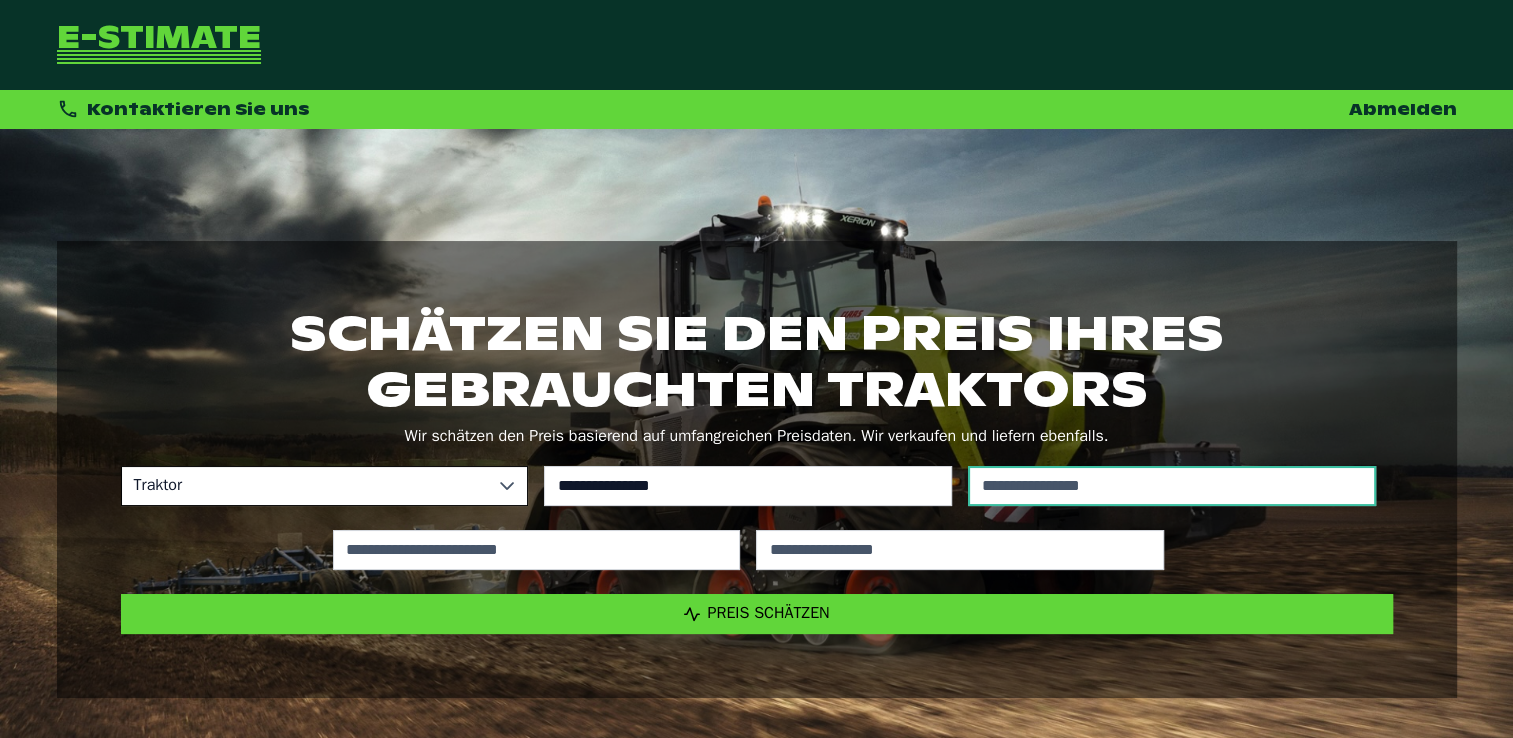 click at bounding box center [1172, 486] 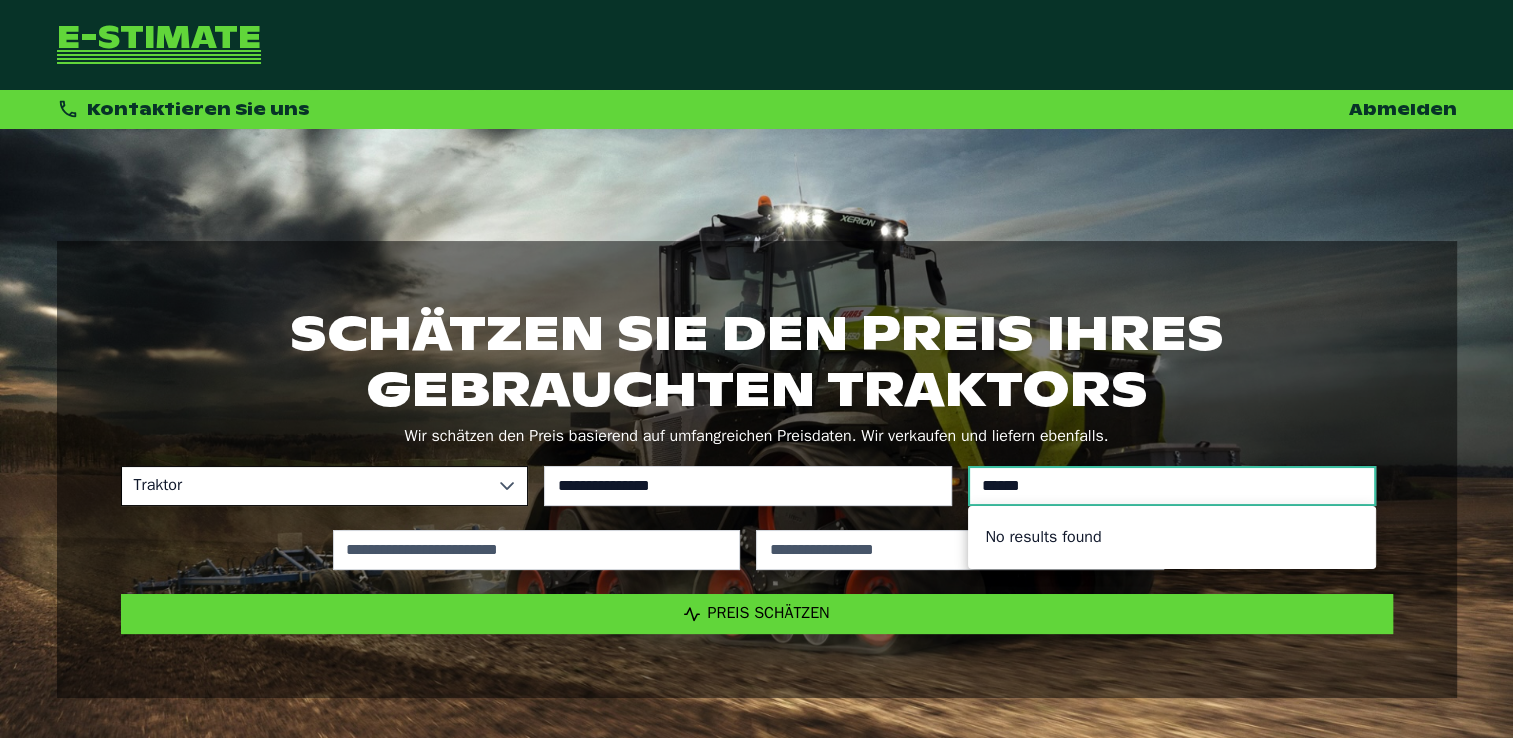 click on "******" at bounding box center [1172, 486] 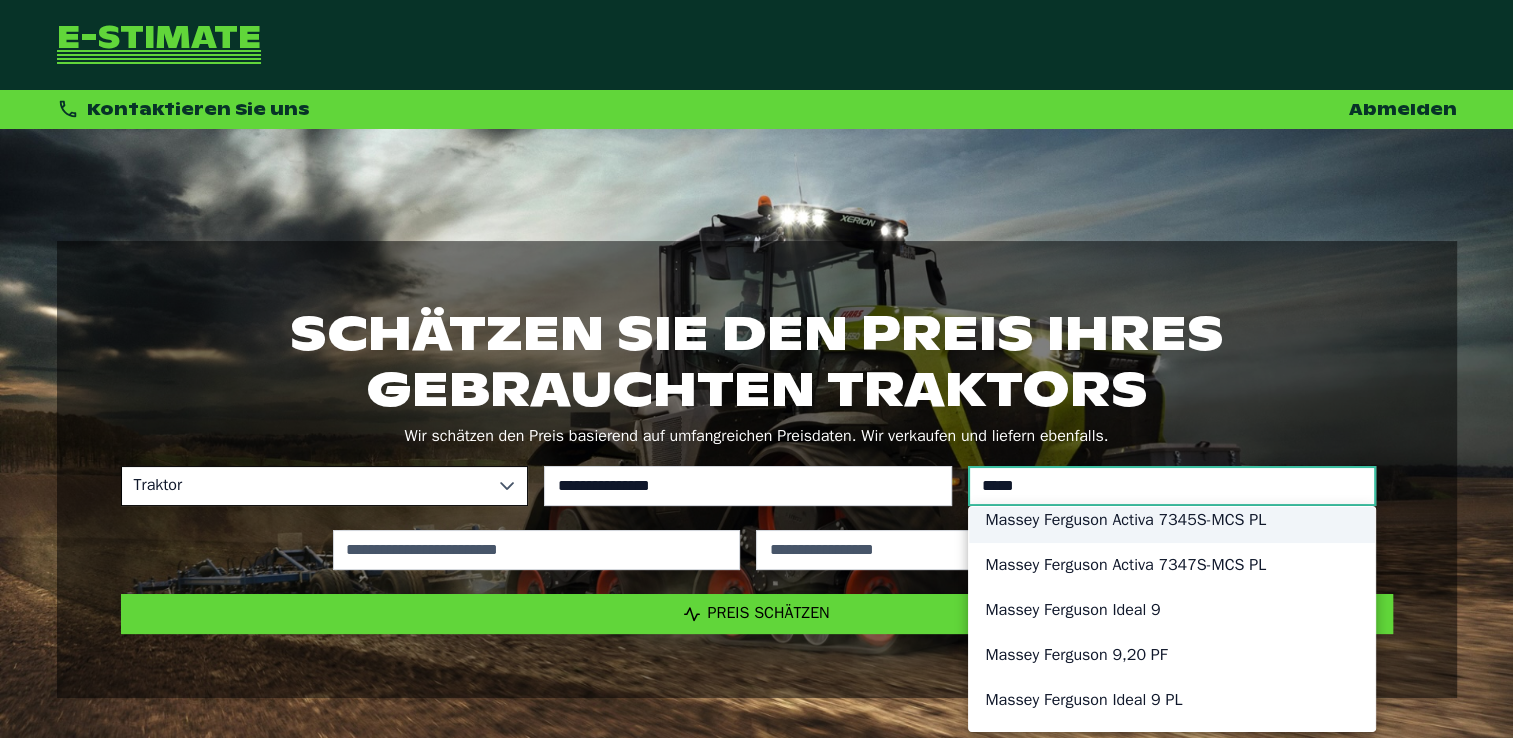 scroll, scrollTop: 1786, scrollLeft: 0, axis: vertical 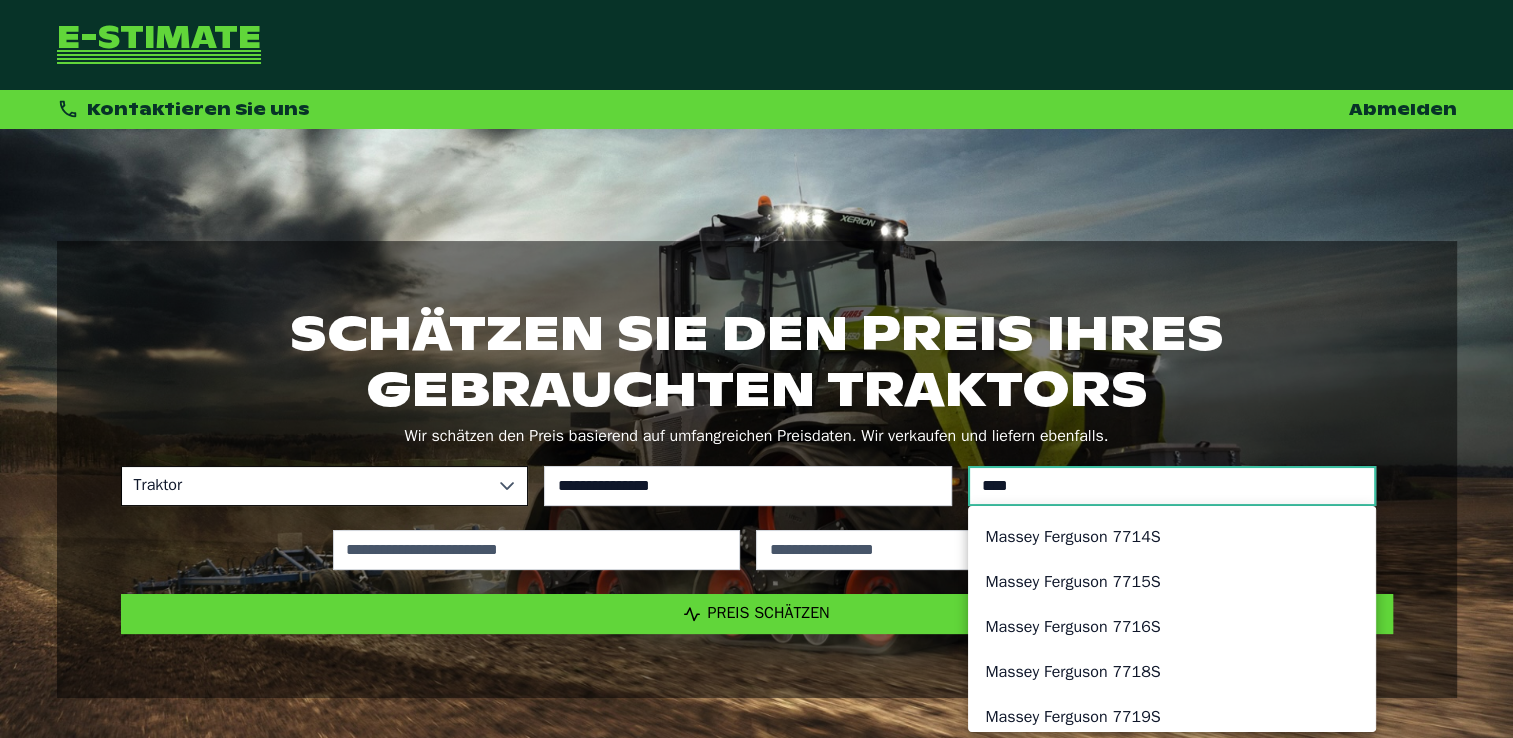 type on "*****" 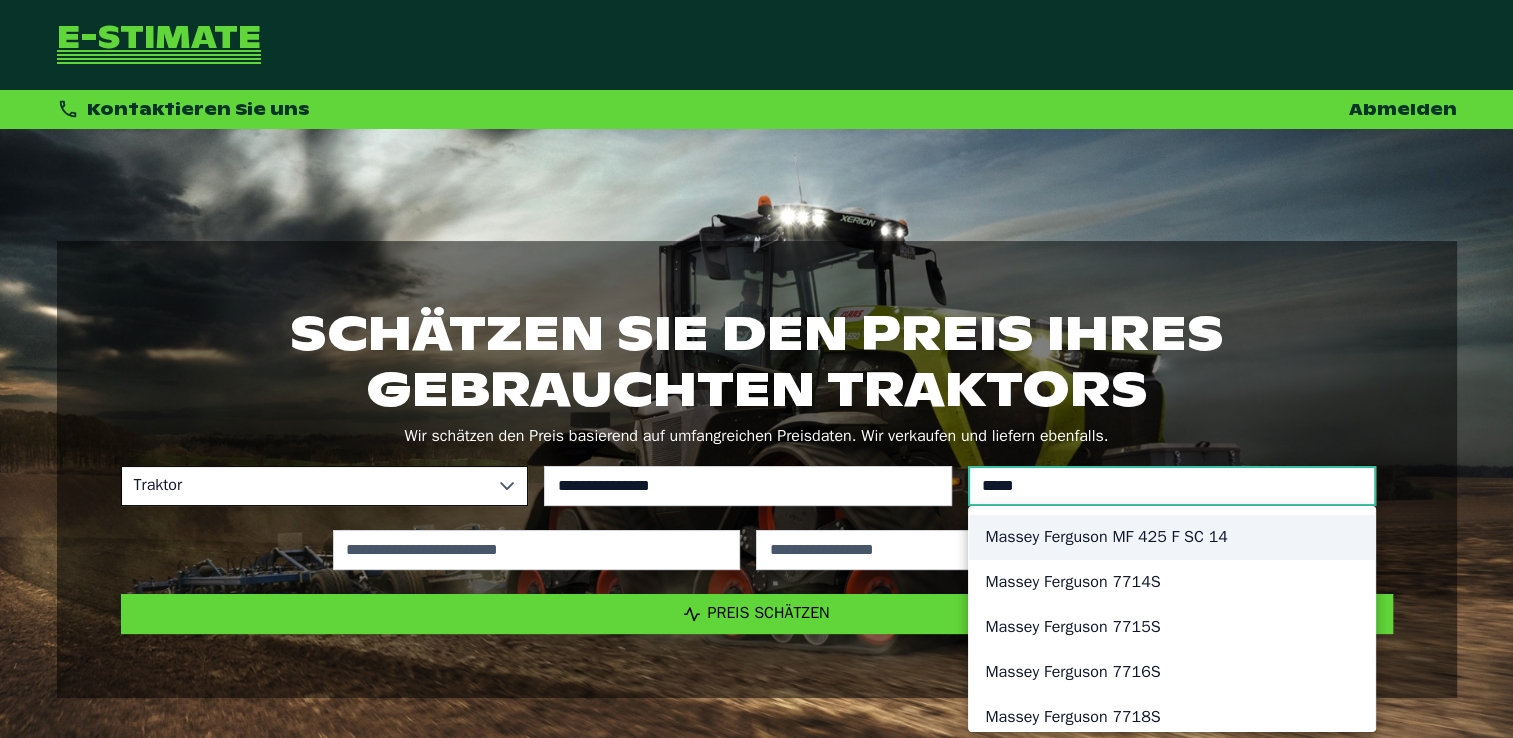 click on "*****" at bounding box center (1172, 486) 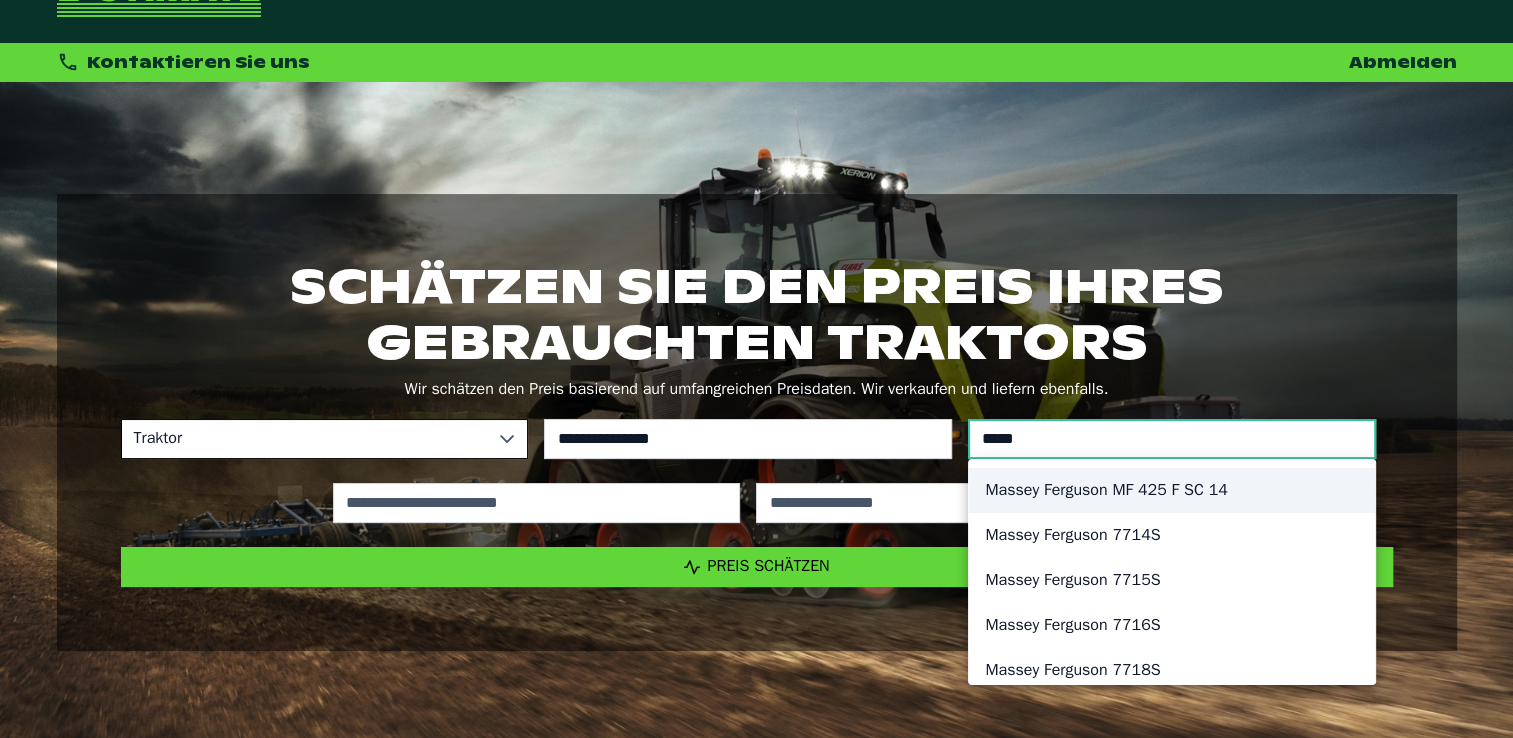scroll, scrollTop: 71, scrollLeft: 0, axis: vertical 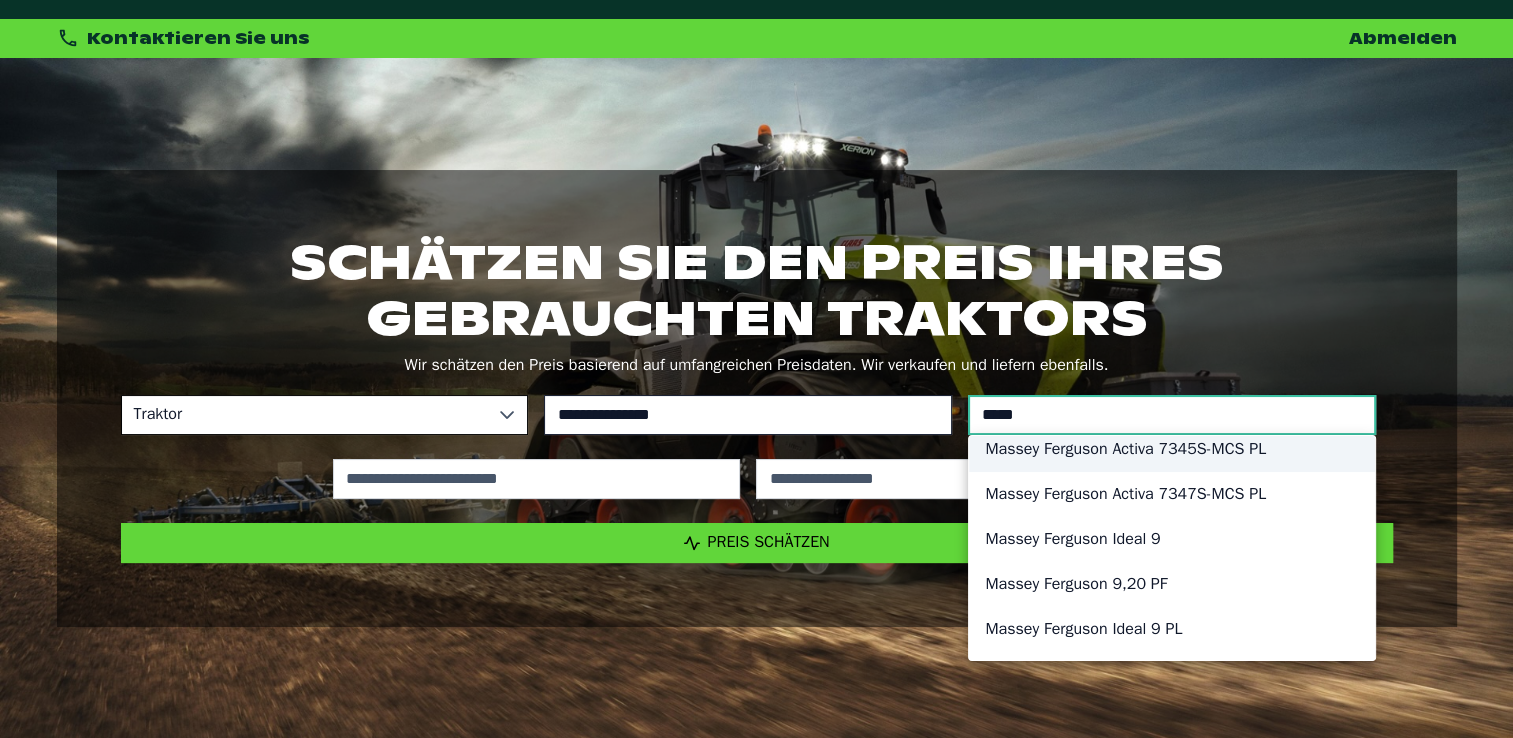 drag, startPoint x: 1059, startPoint y: 418, endPoint x: 901, endPoint y: 410, distance: 158.20241 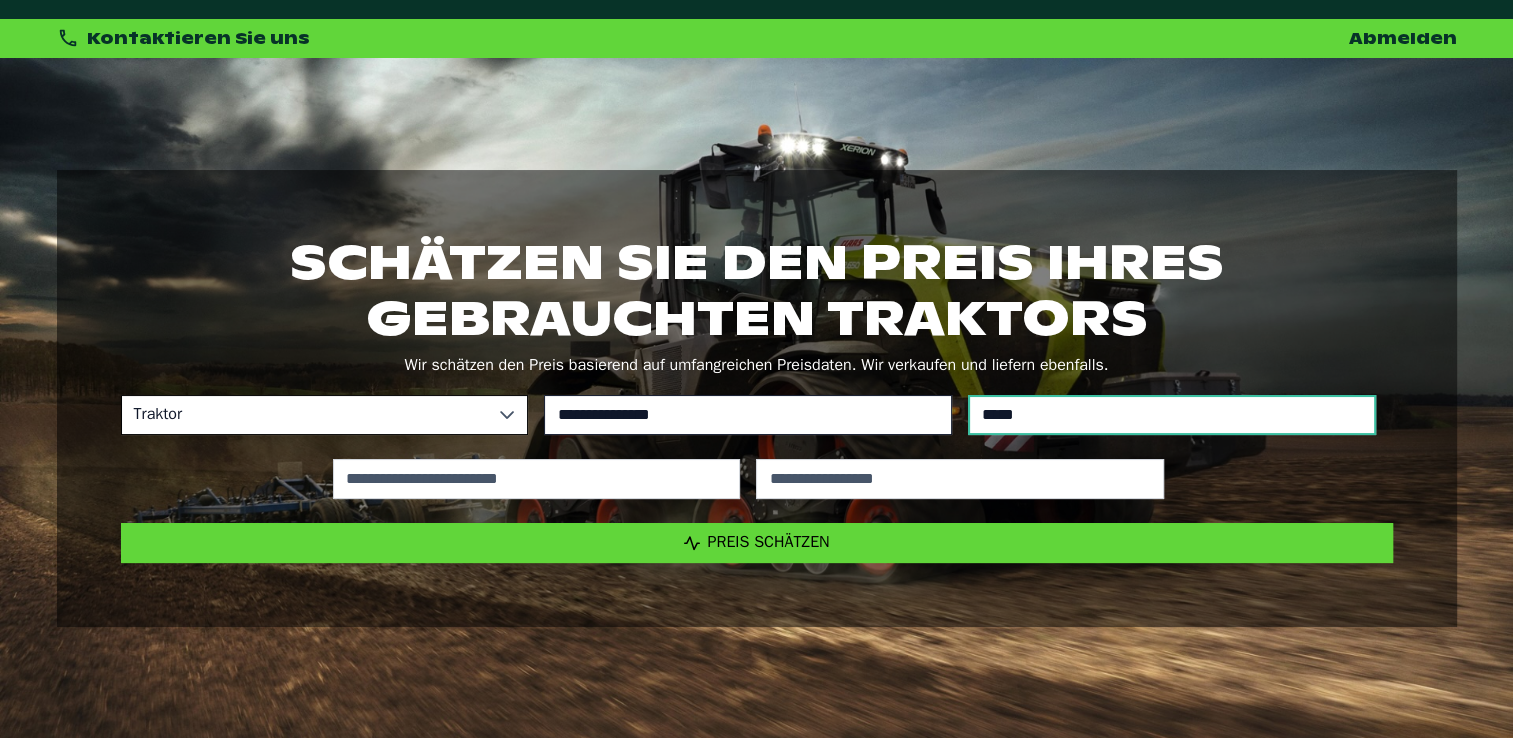 type 